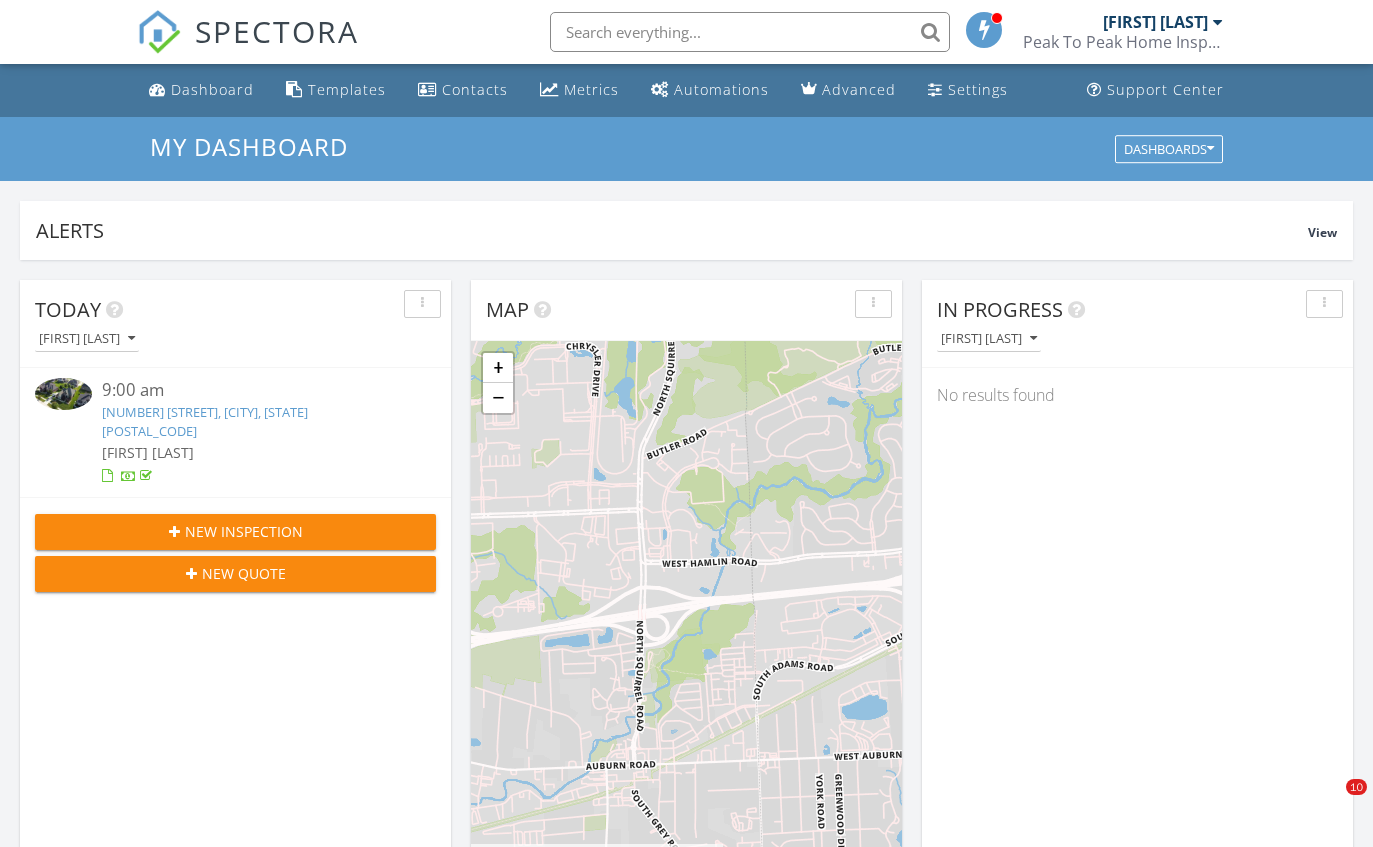 scroll, scrollTop: 0, scrollLeft: 0, axis: both 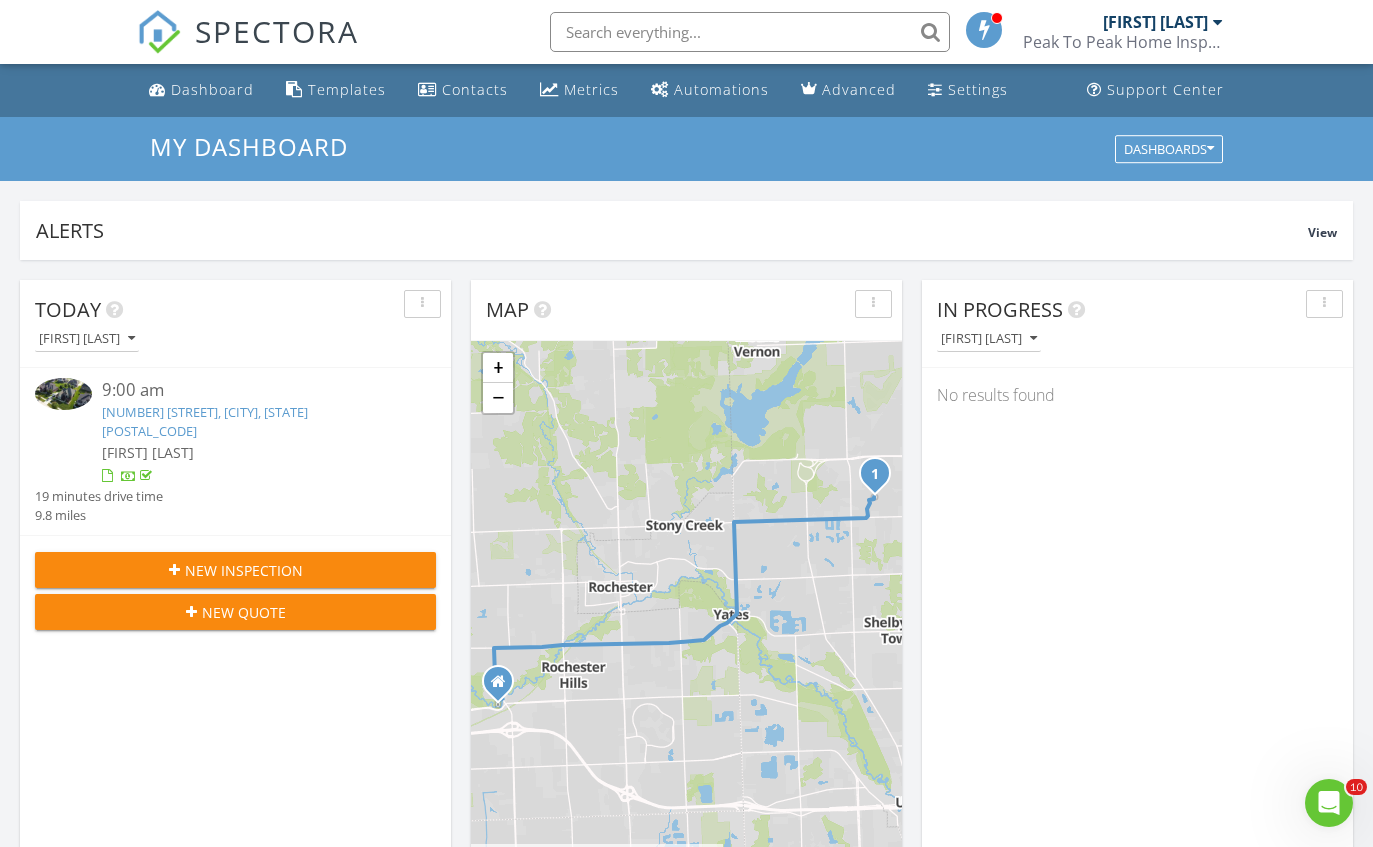 click on "New Inspection" at bounding box center (235, 570) 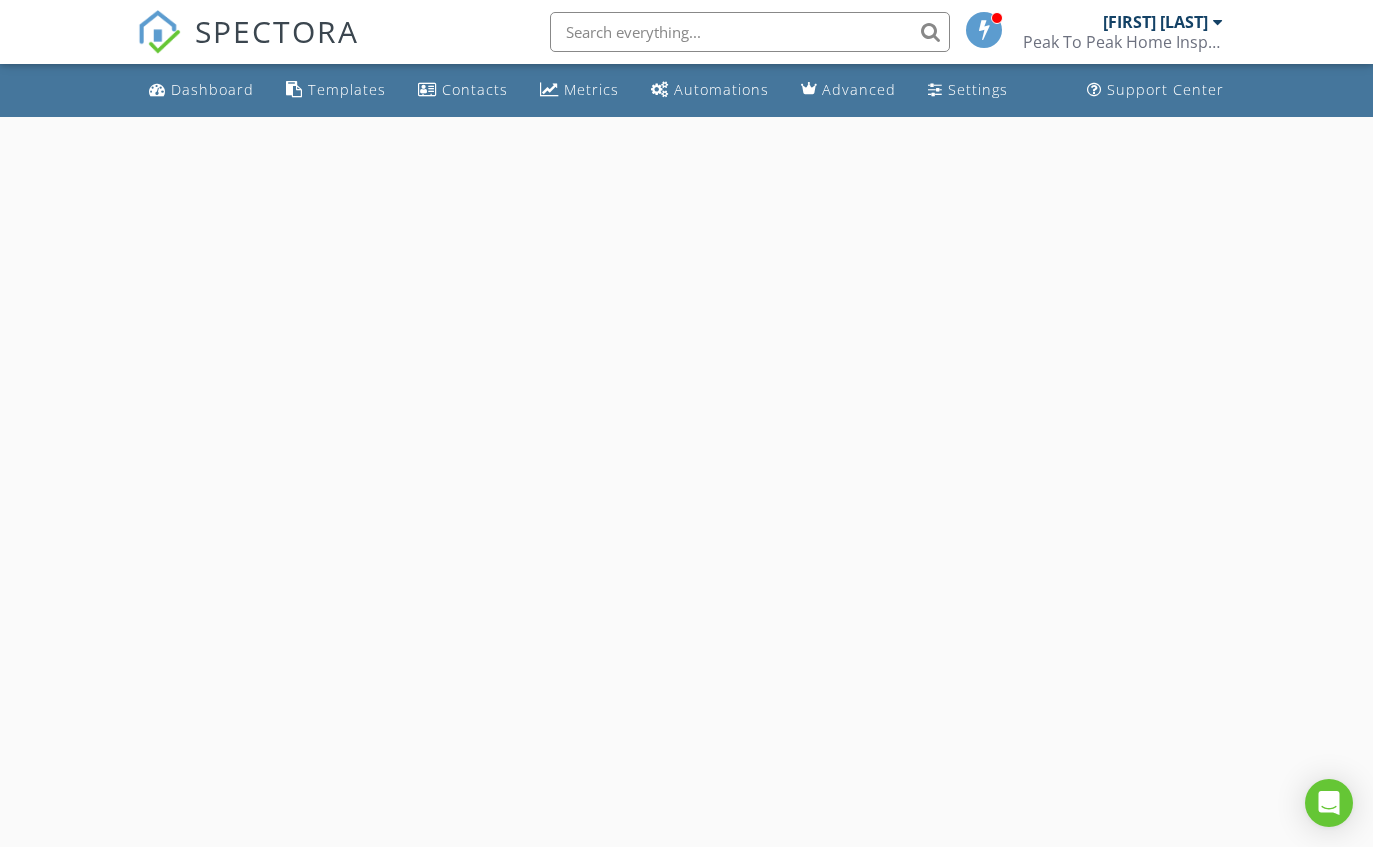 scroll, scrollTop: 0, scrollLeft: 0, axis: both 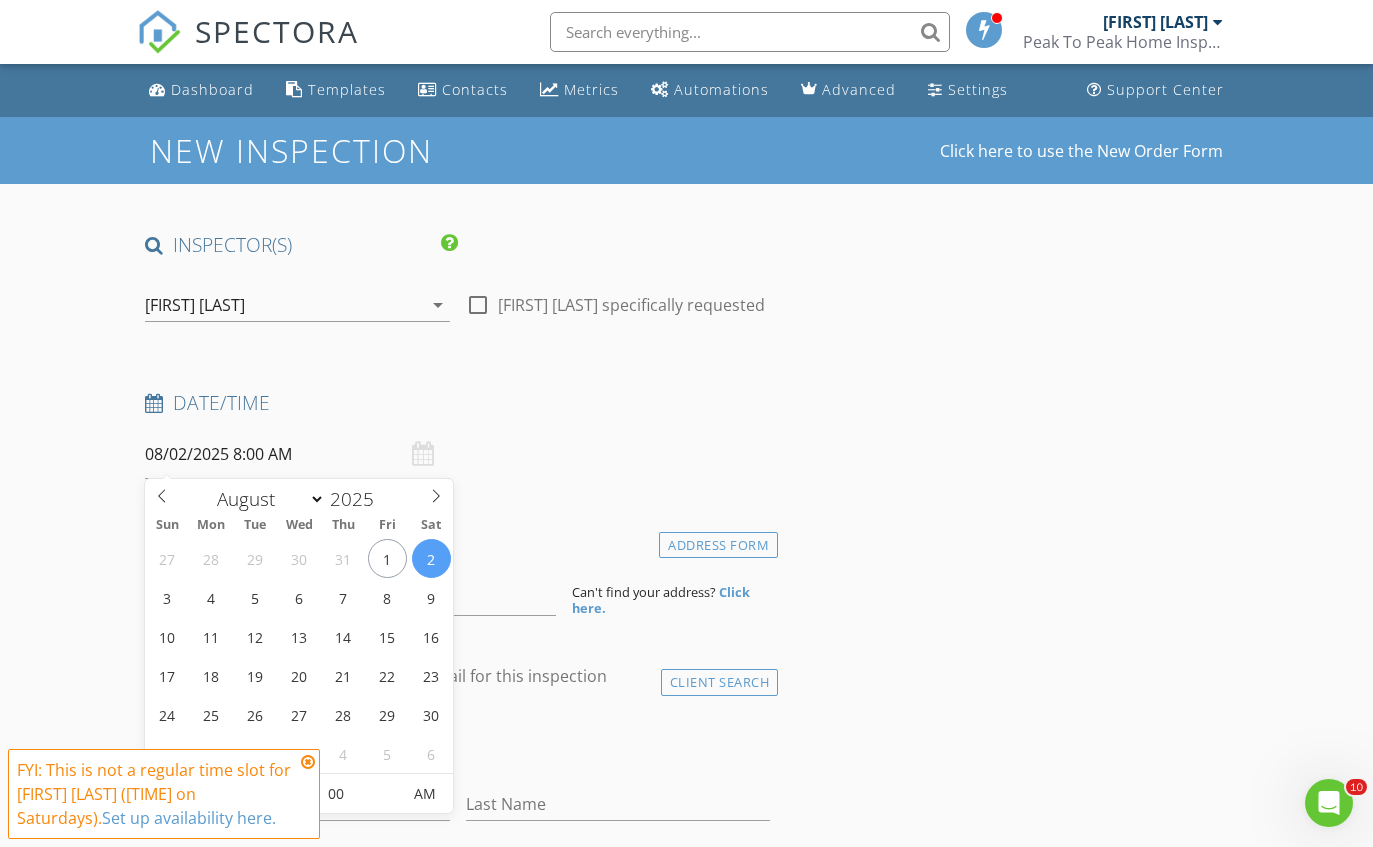 click on "08/02/2025 8:00 AM" at bounding box center (297, 454) 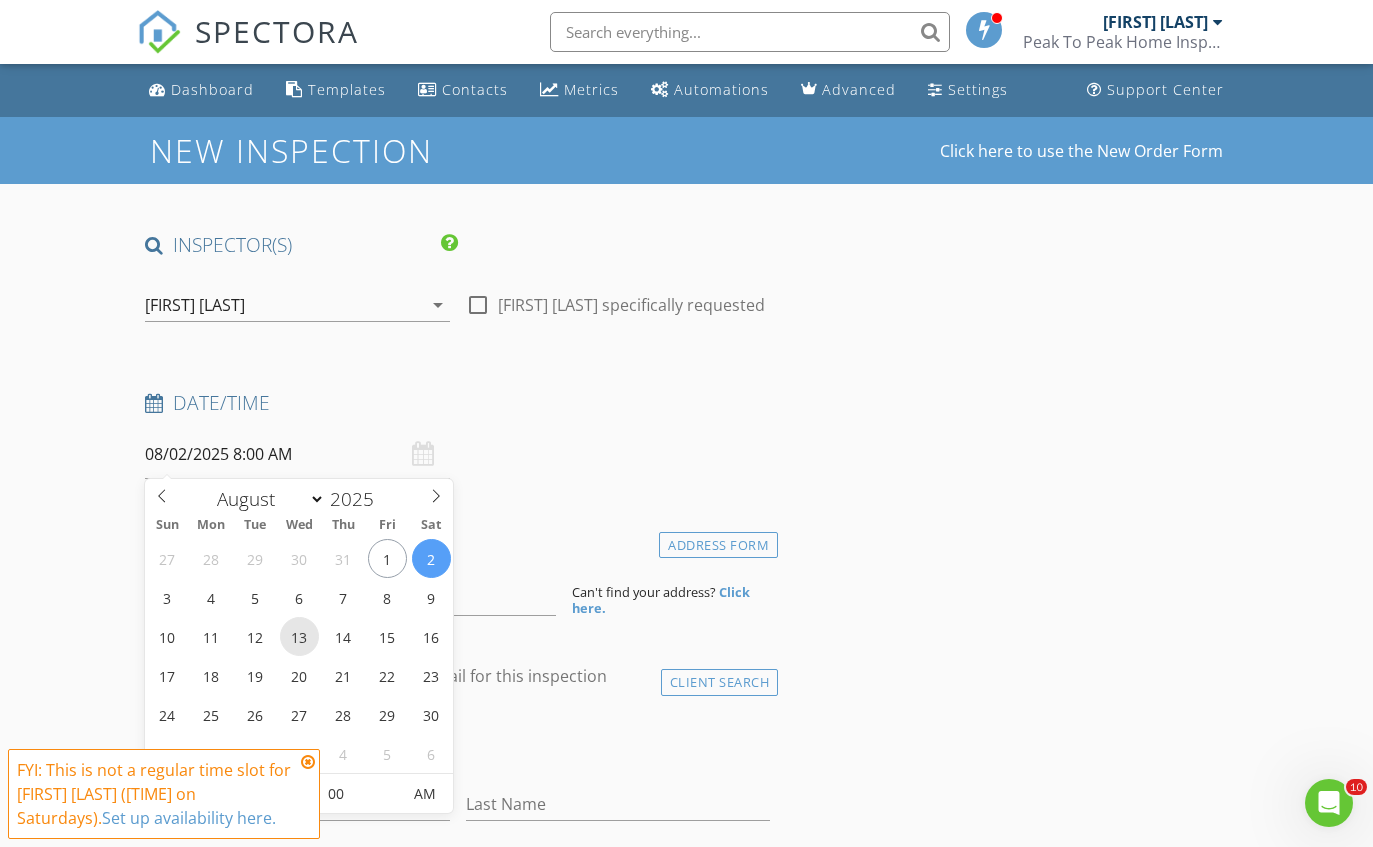 type on "08/13/2025 8:00 AM" 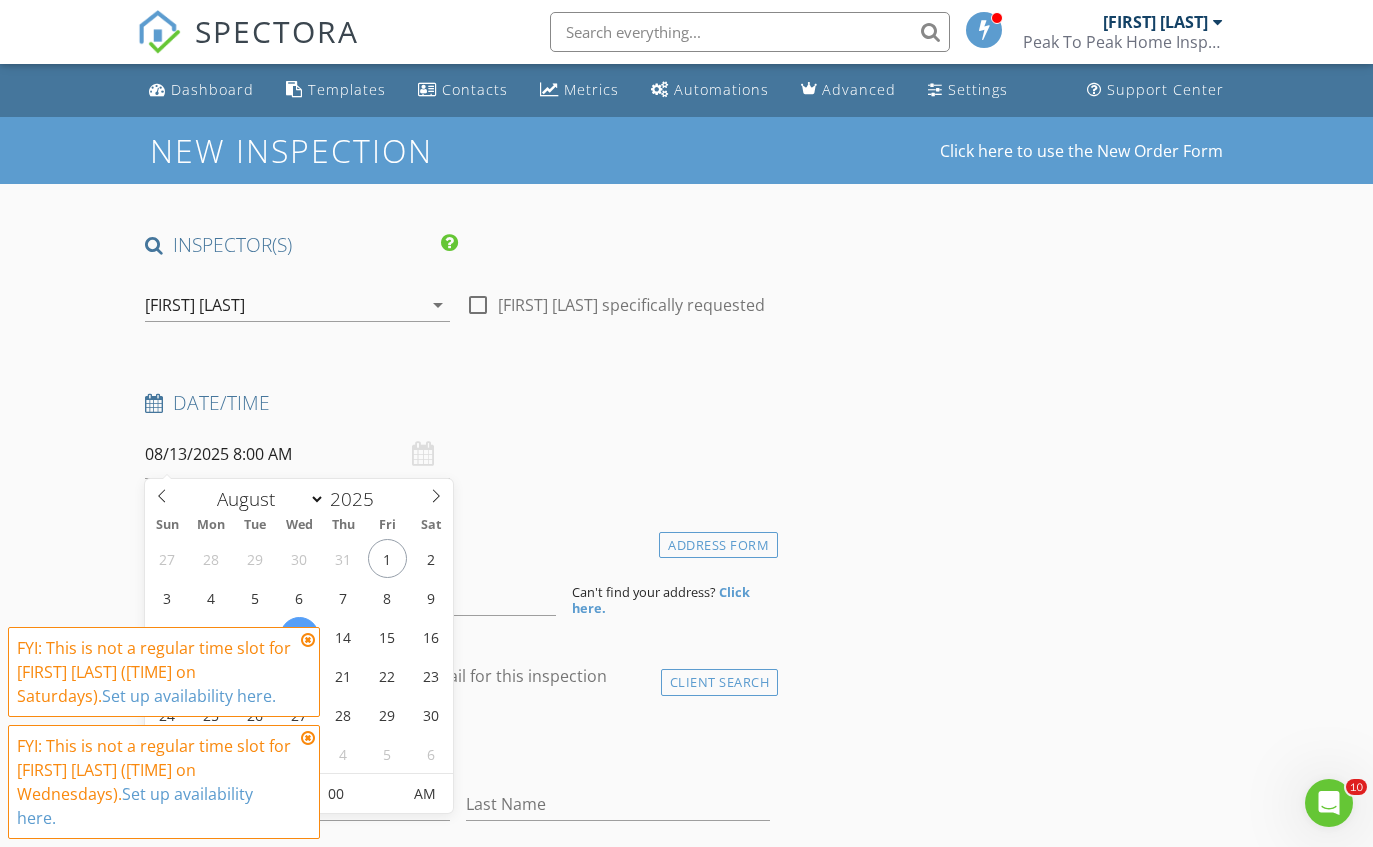 click at bounding box center [308, 738] 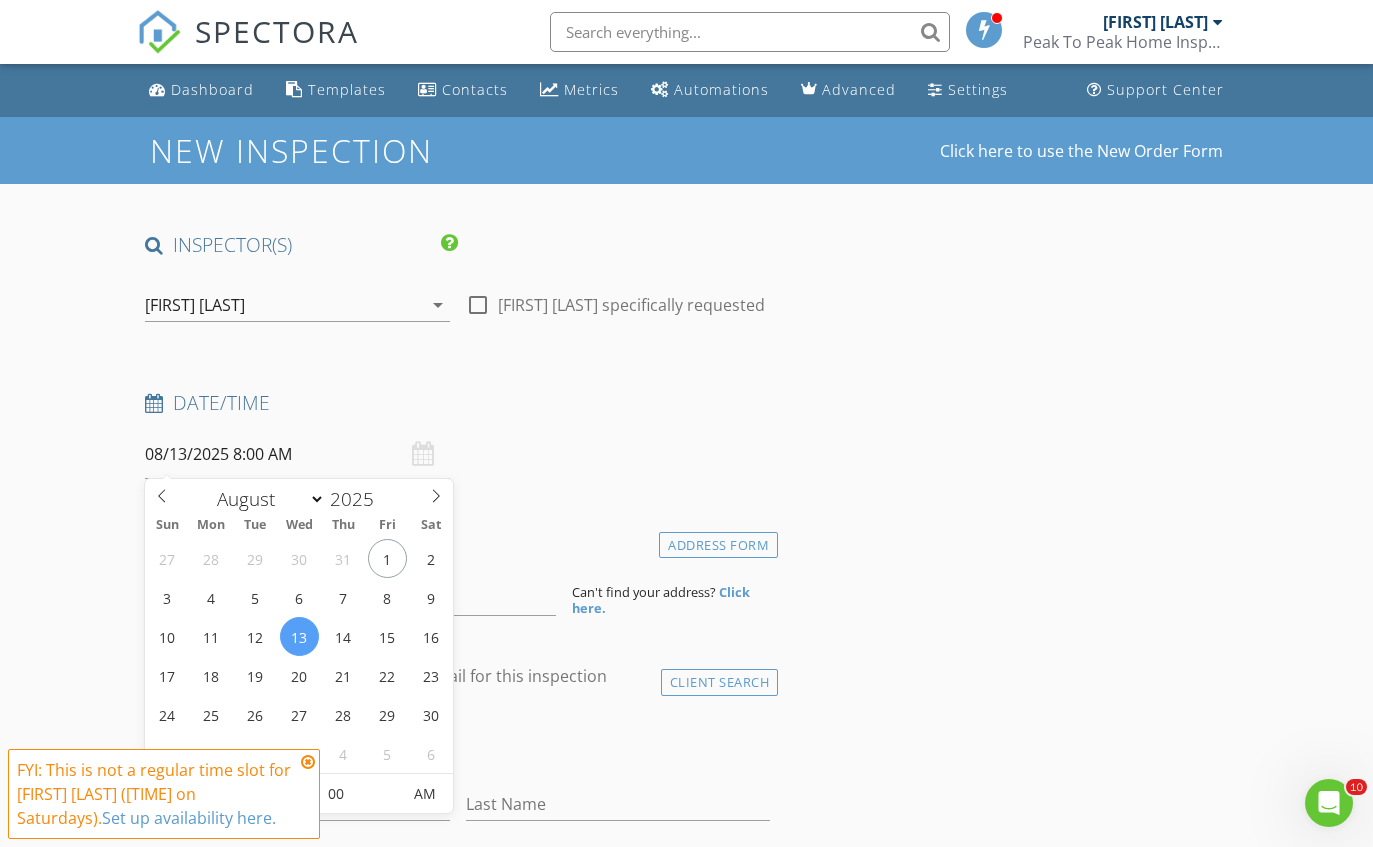click at bounding box center (308, 762) 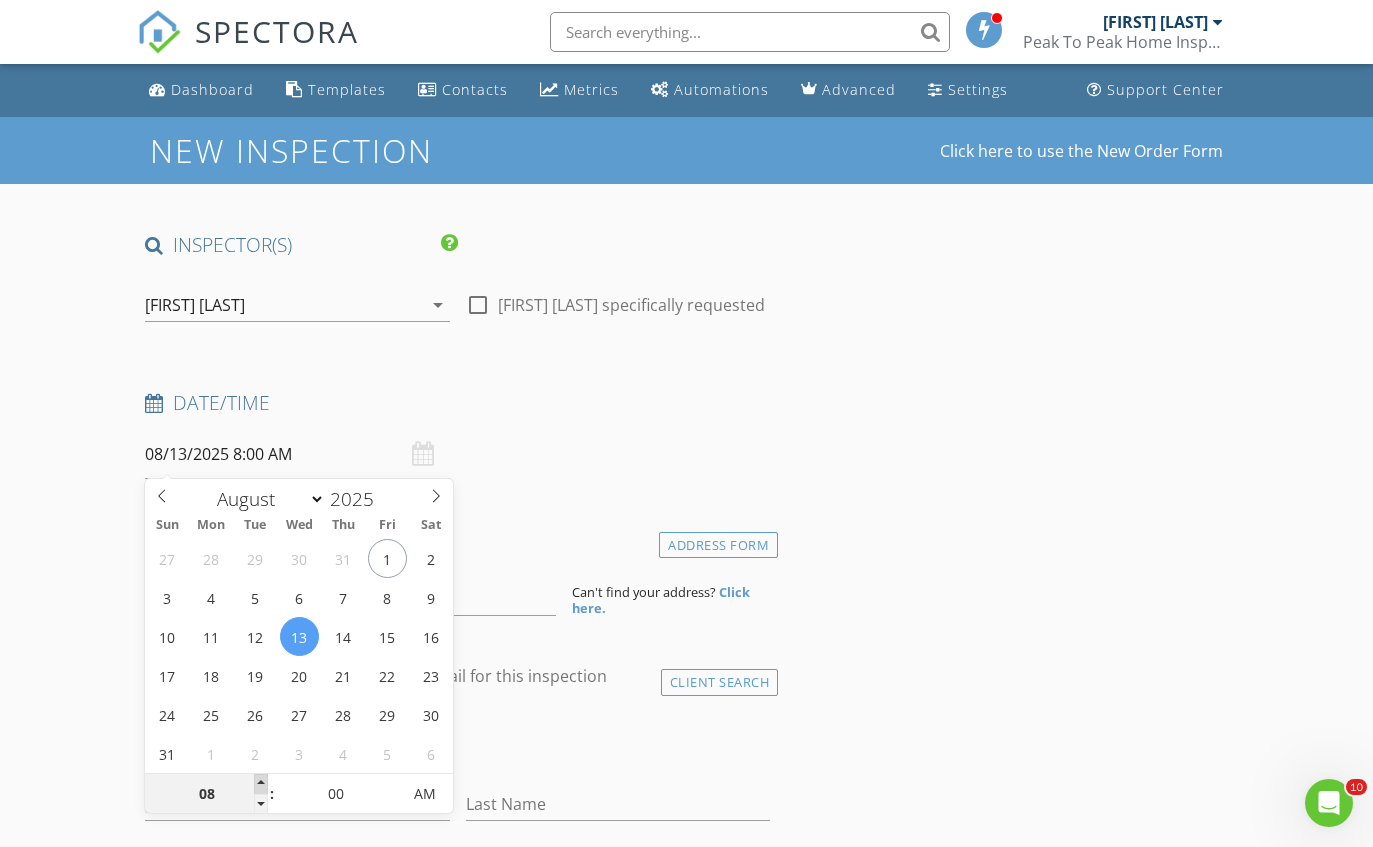 type on "09" 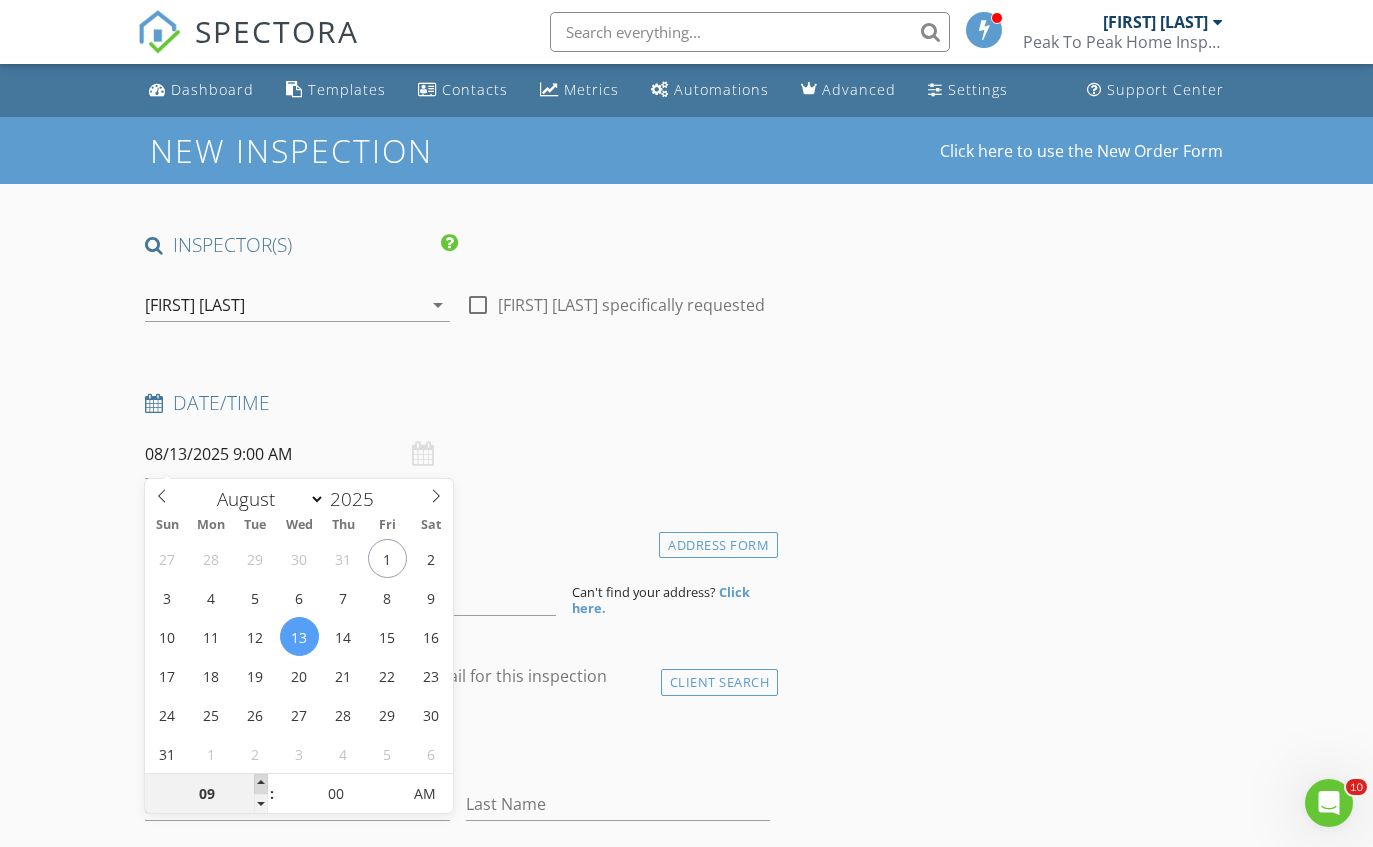 click at bounding box center (261, 784) 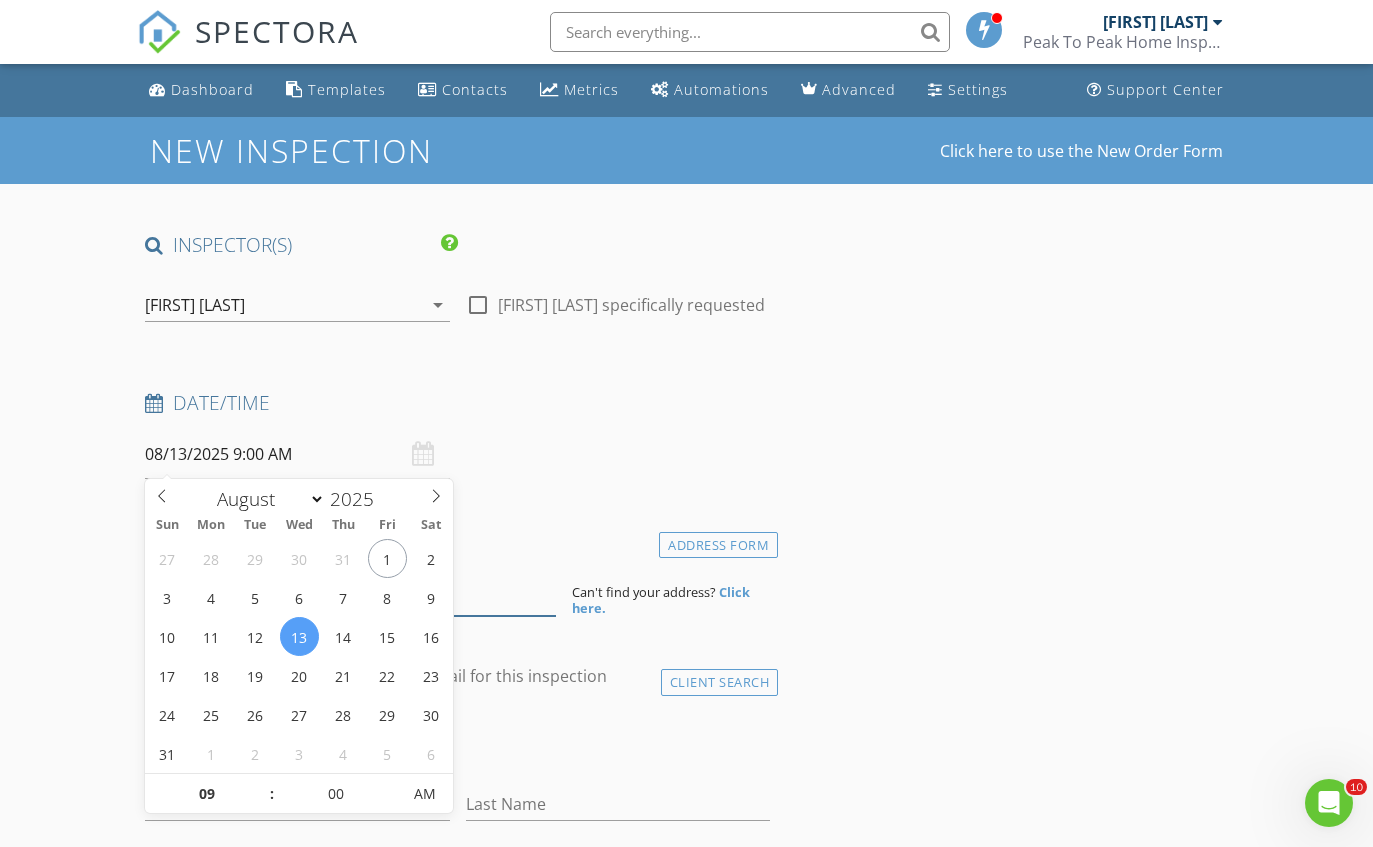 click at bounding box center [350, 591] 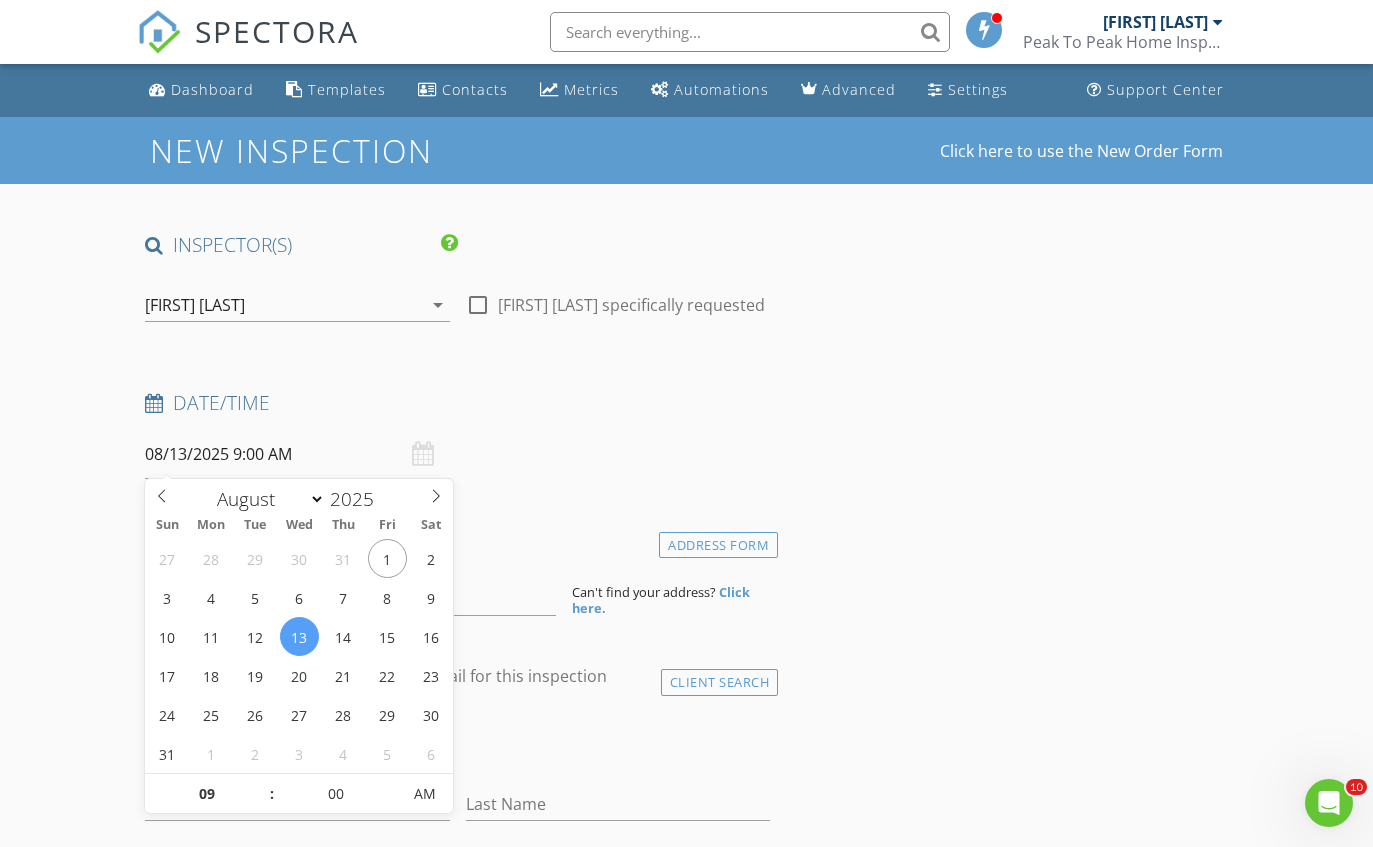 click on "Date/Time
[DATE] [TIME]" at bounding box center (457, 434) 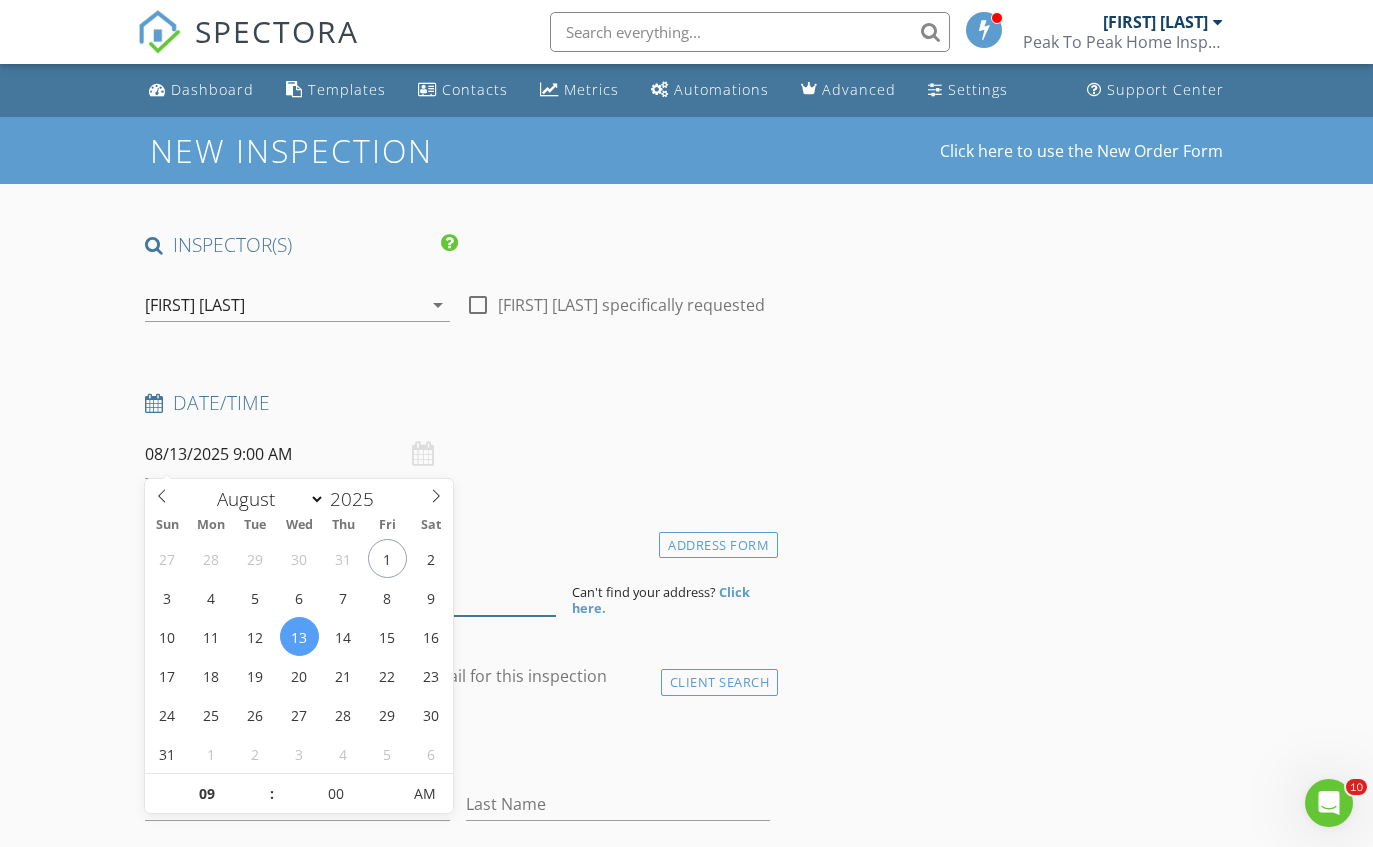 click at bounding box center [350, 591] 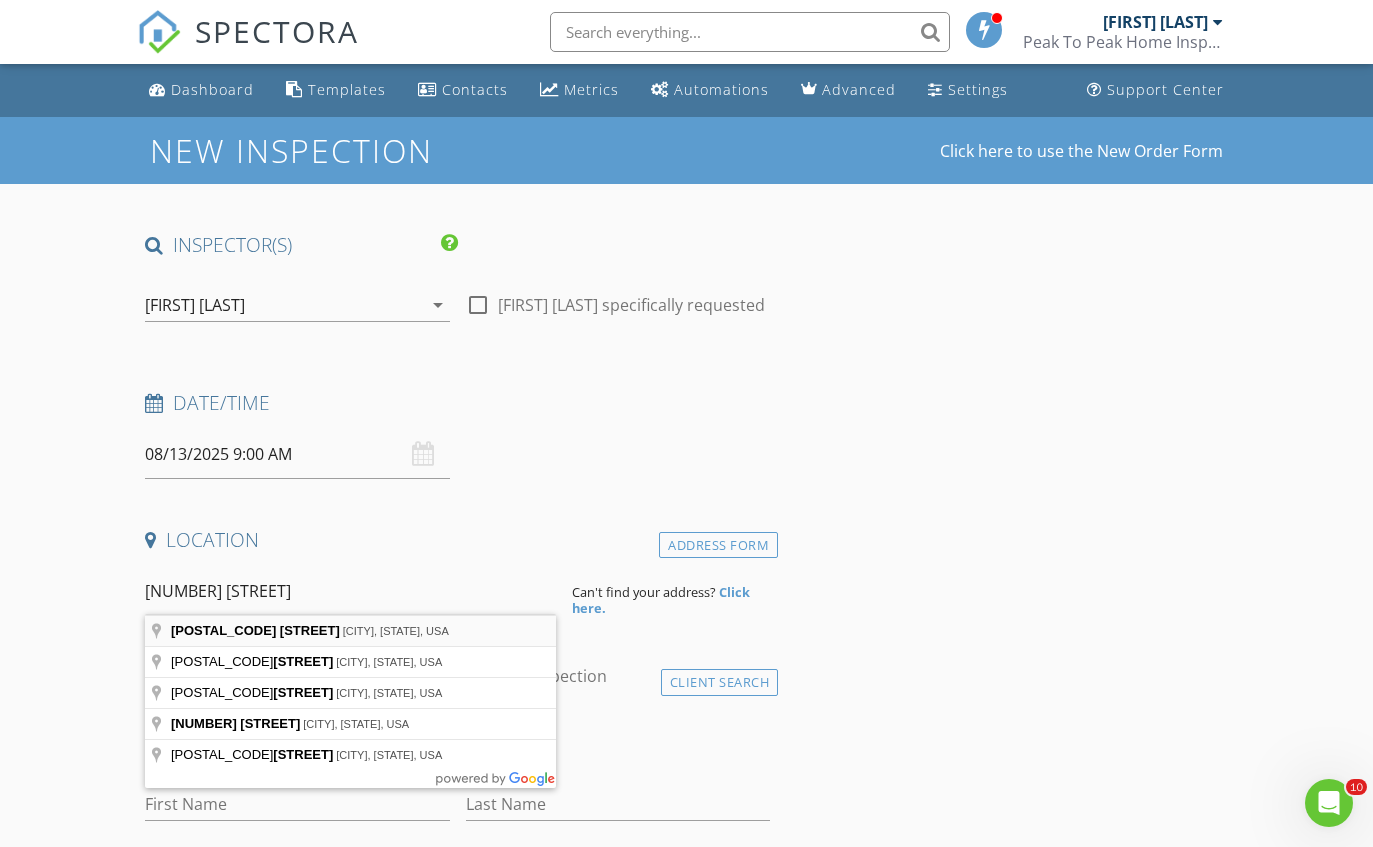 type on "[NUMBER] [STREET], [CITY], [STATE], USA" 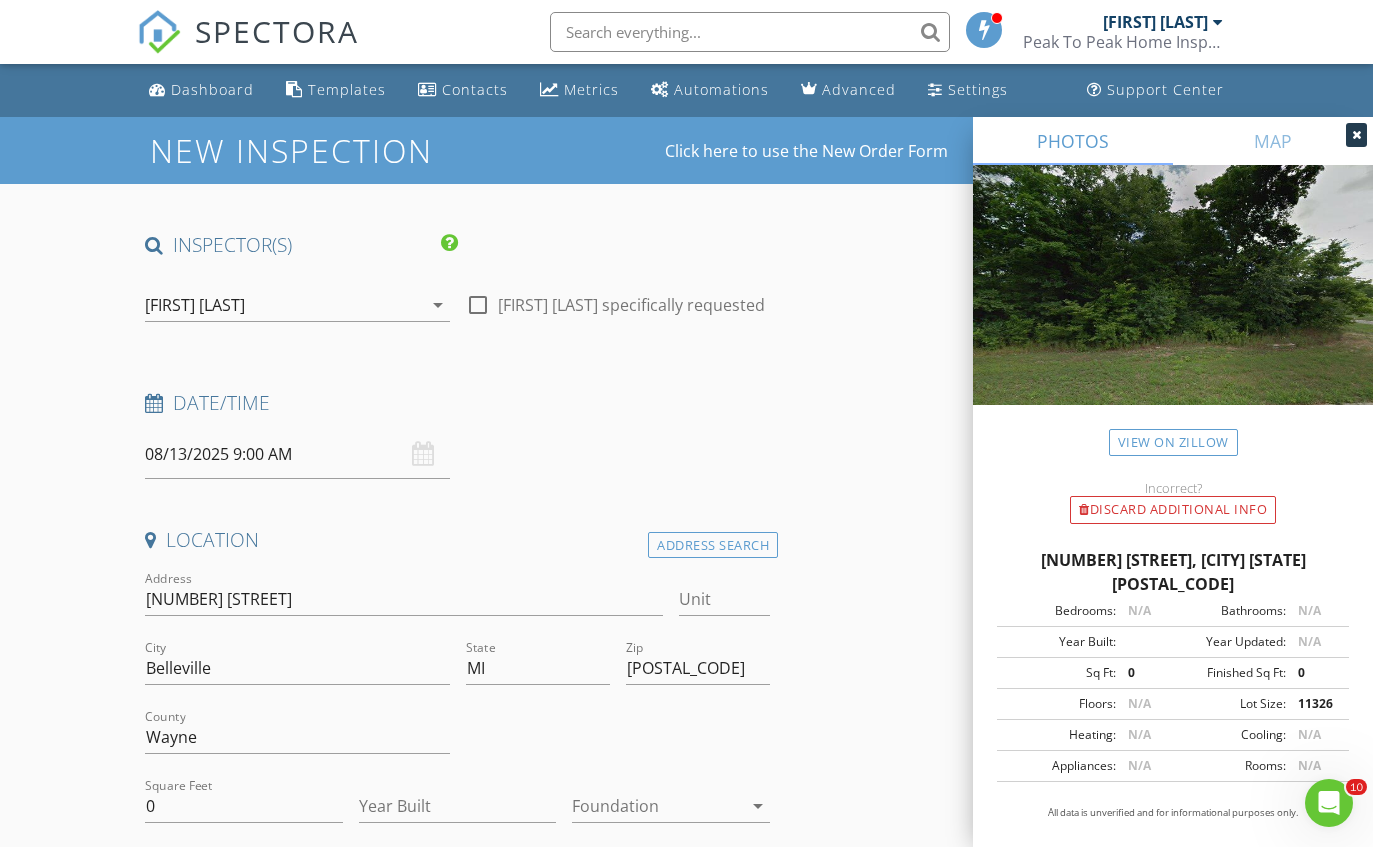 scroll, scrollTop: 213, scrollLeft: 0, axis: vertical 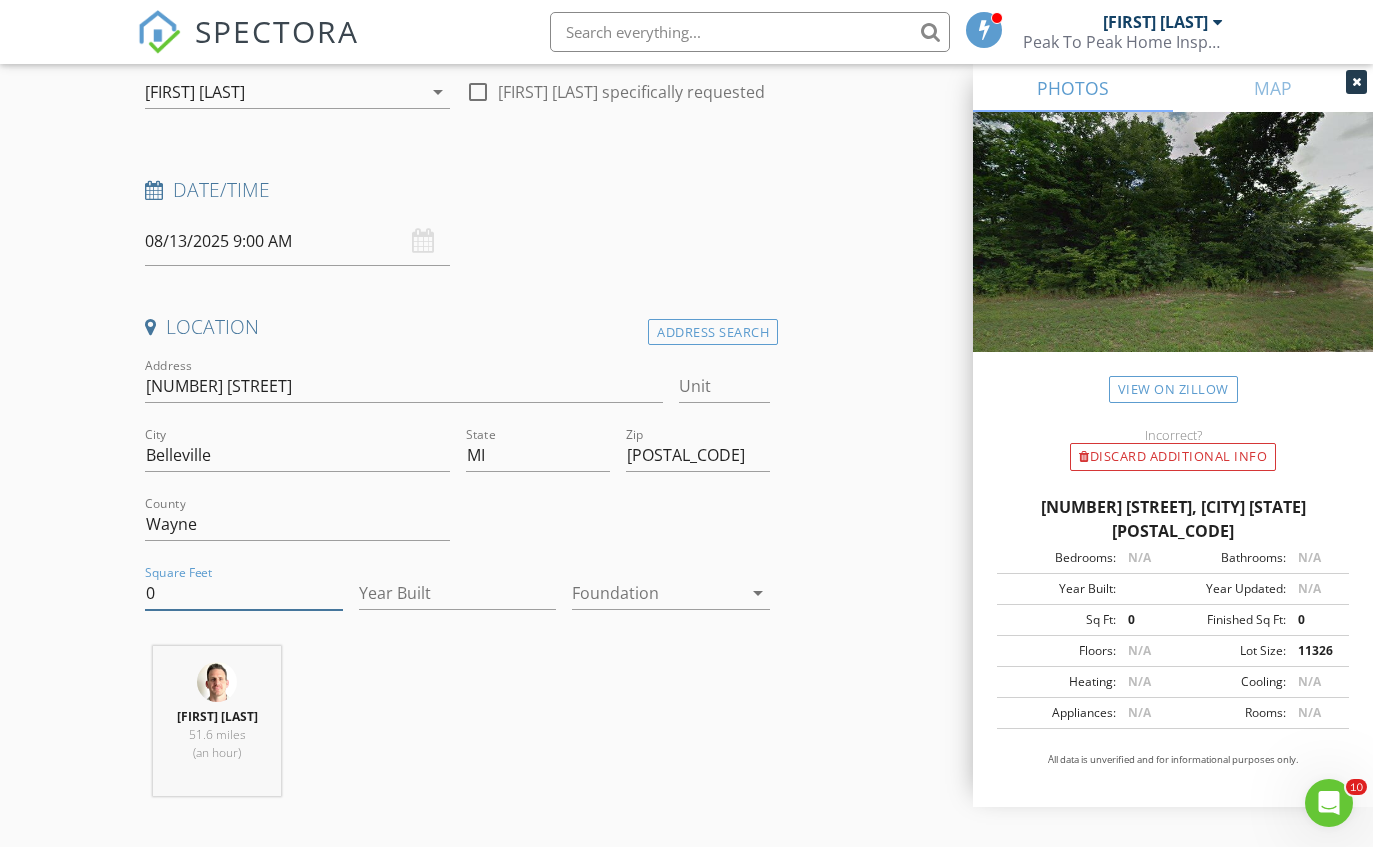click on "0" at bounding box center (244, 593) 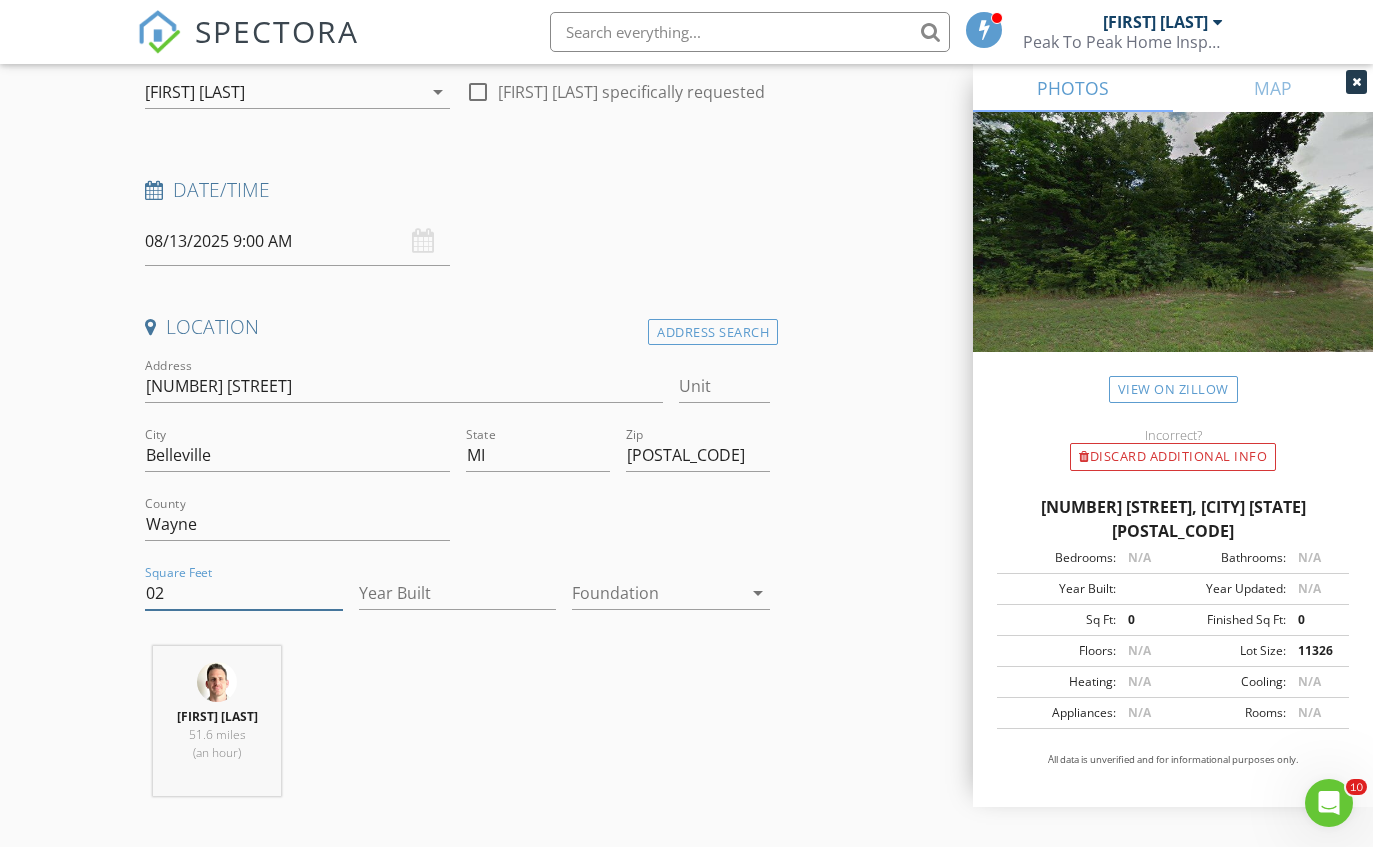 type on "0" 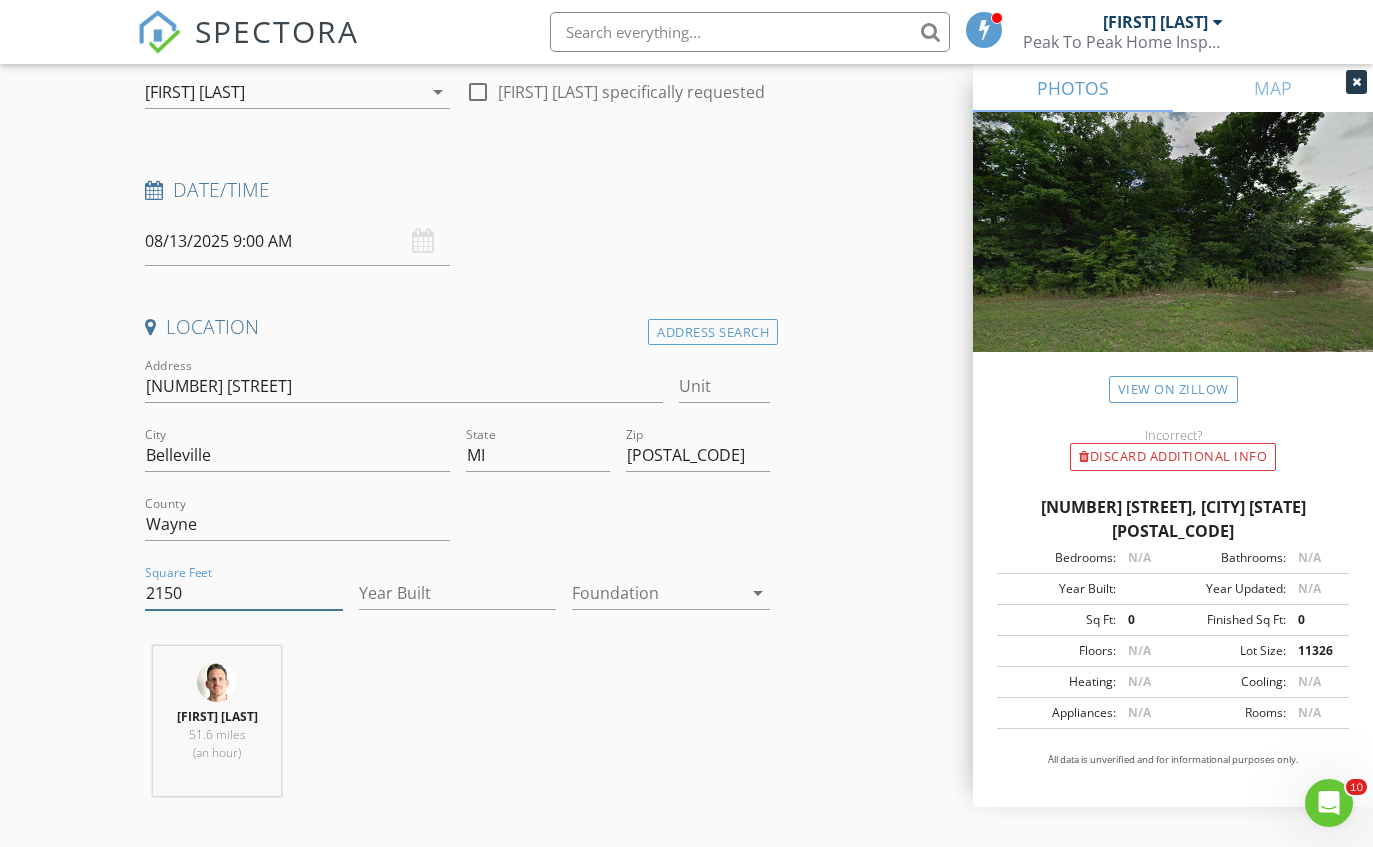 type on "2150" 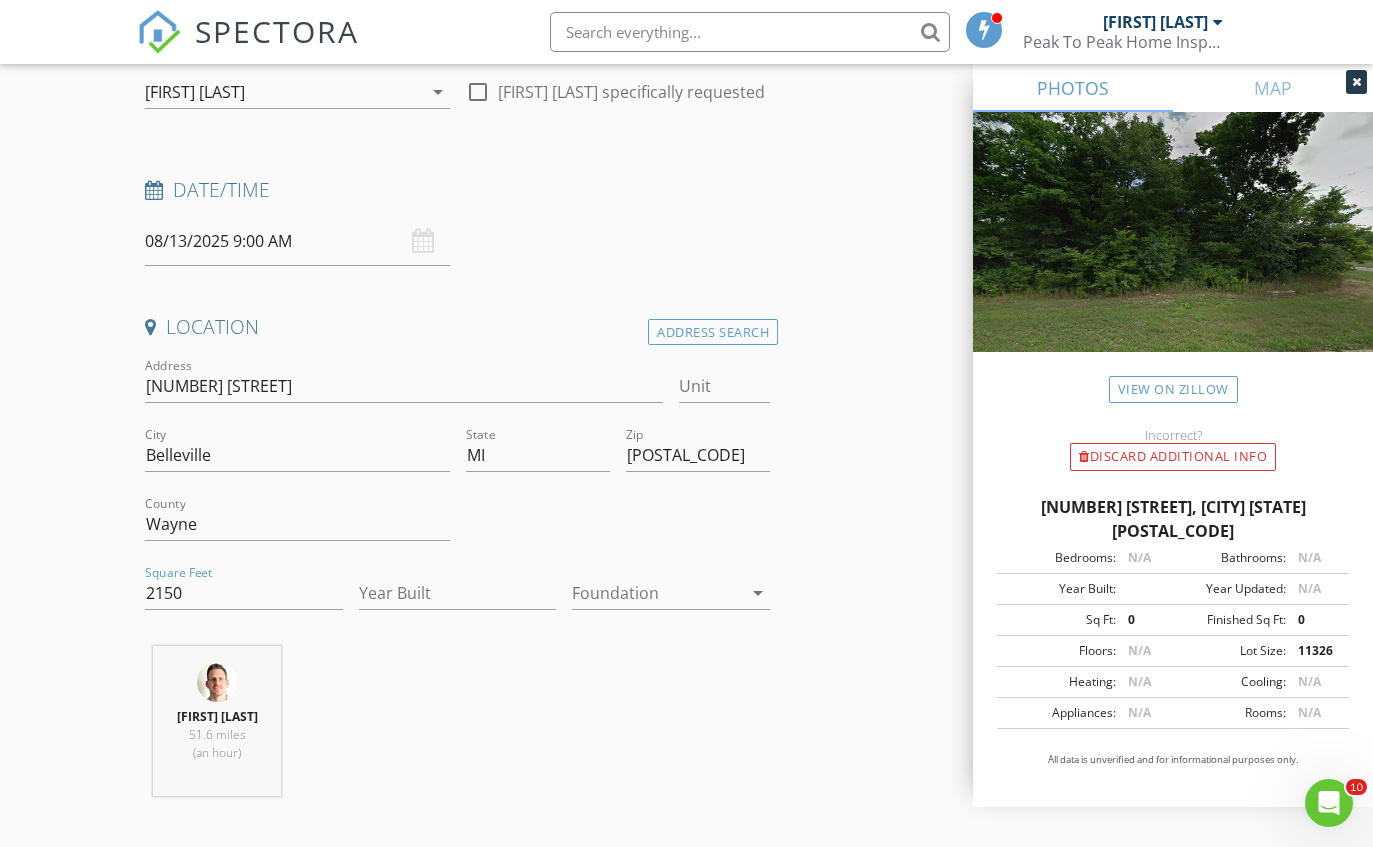 click at bounding box center (657, 593) 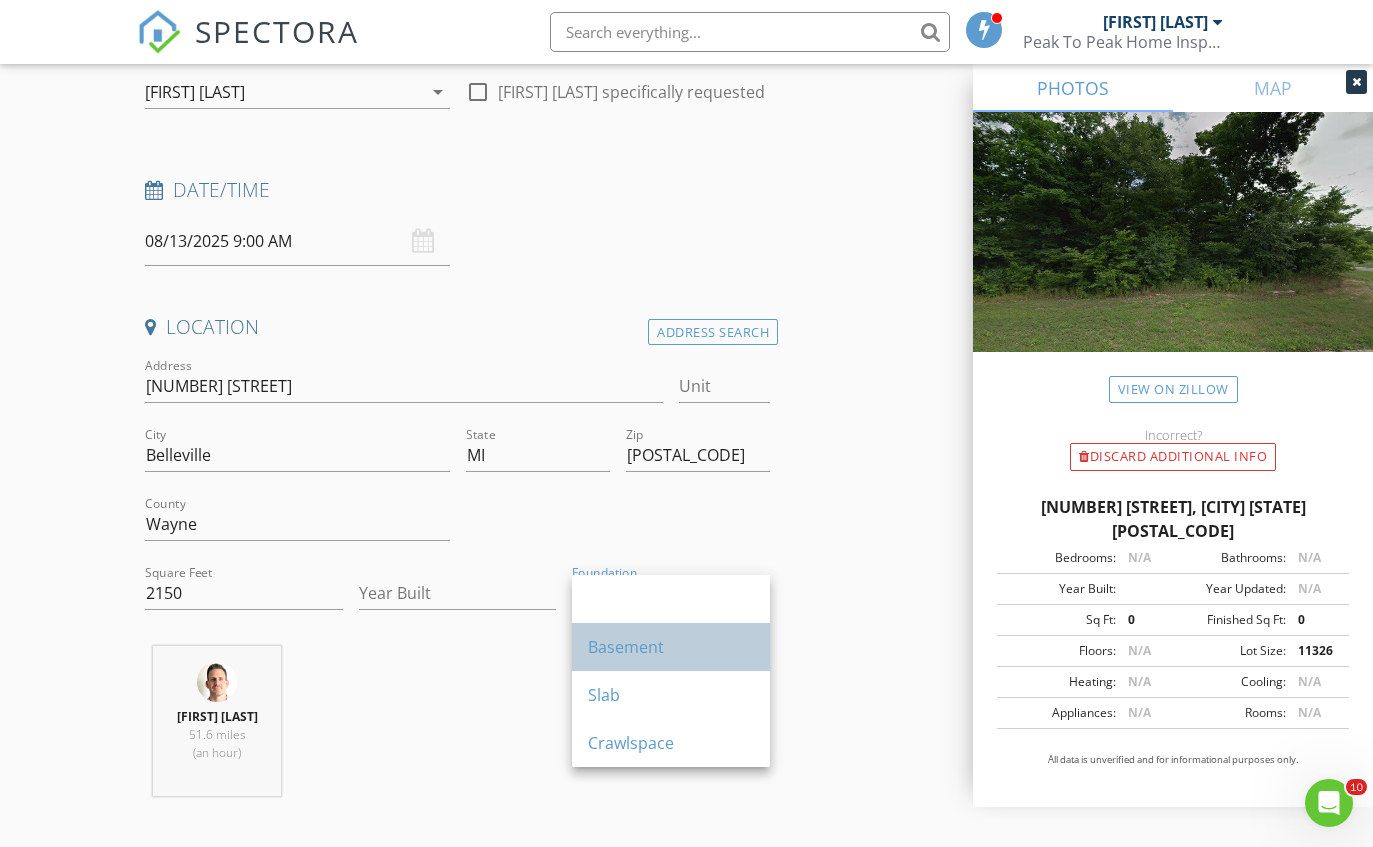 click on "Basement" at bounding box center (671, 647) 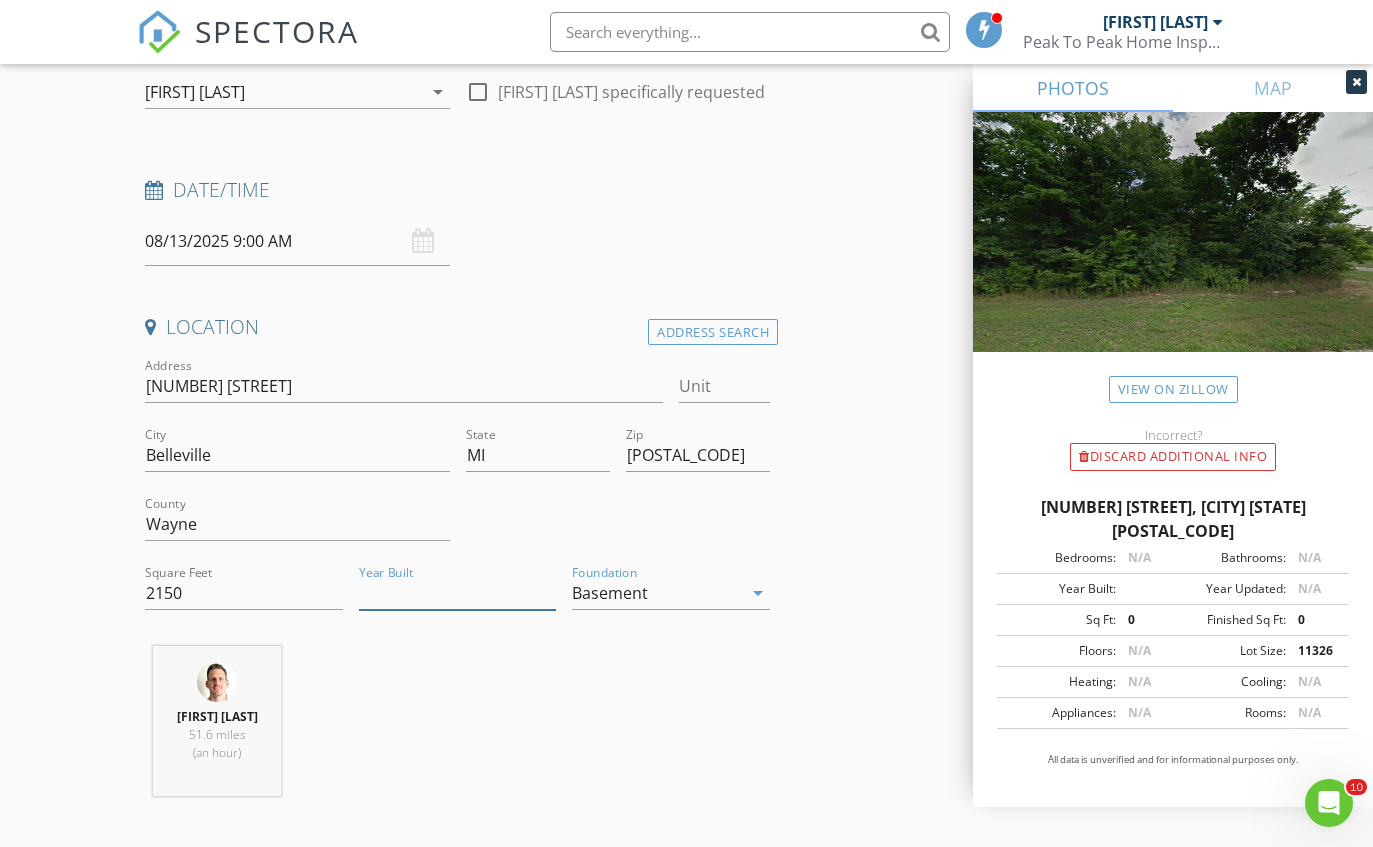 click on "Year Built" at bounding box center (458, 593) 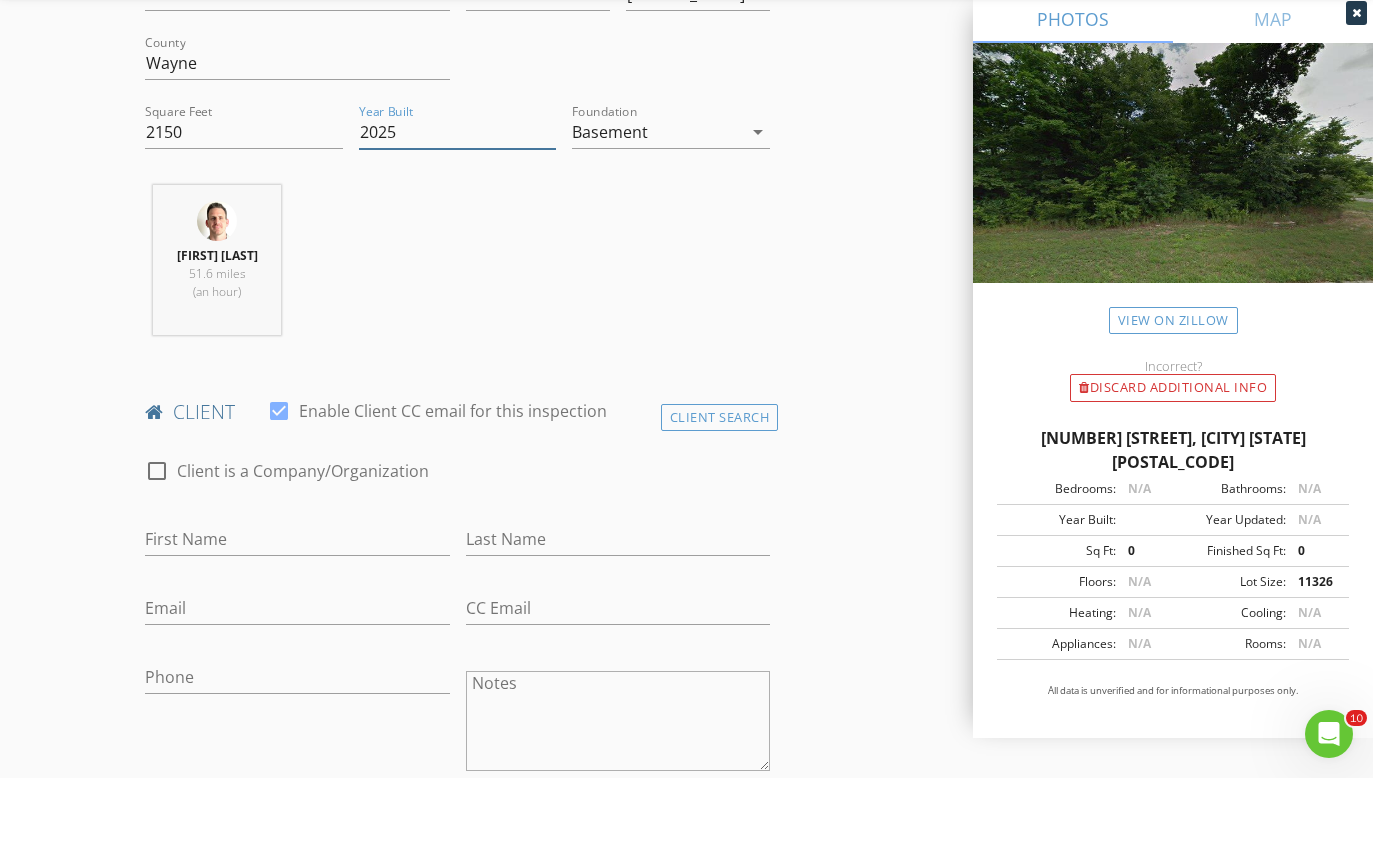 scroll, scrollTop: 626, scrollLeft: 0, axis: vertical 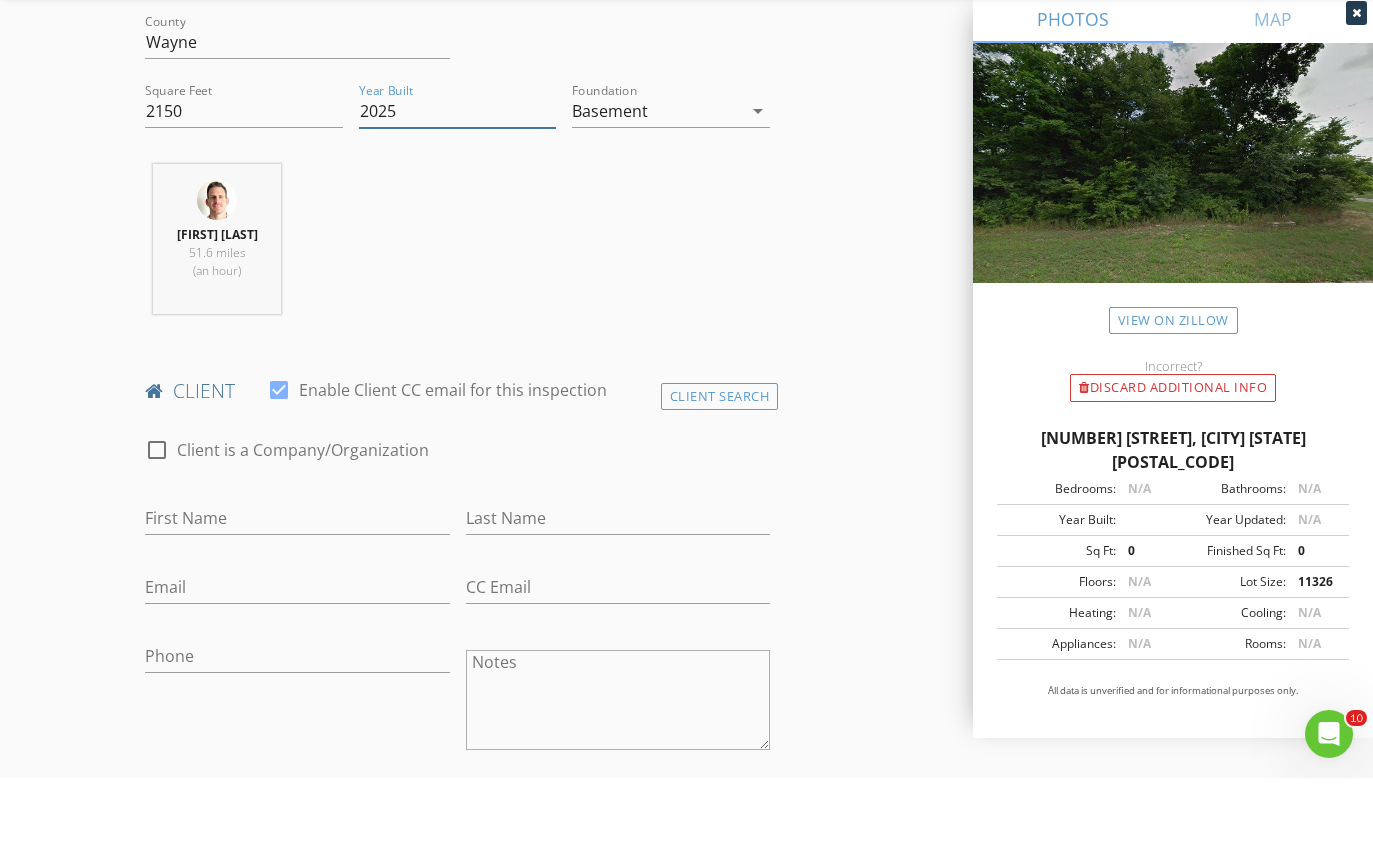 type on "2025" 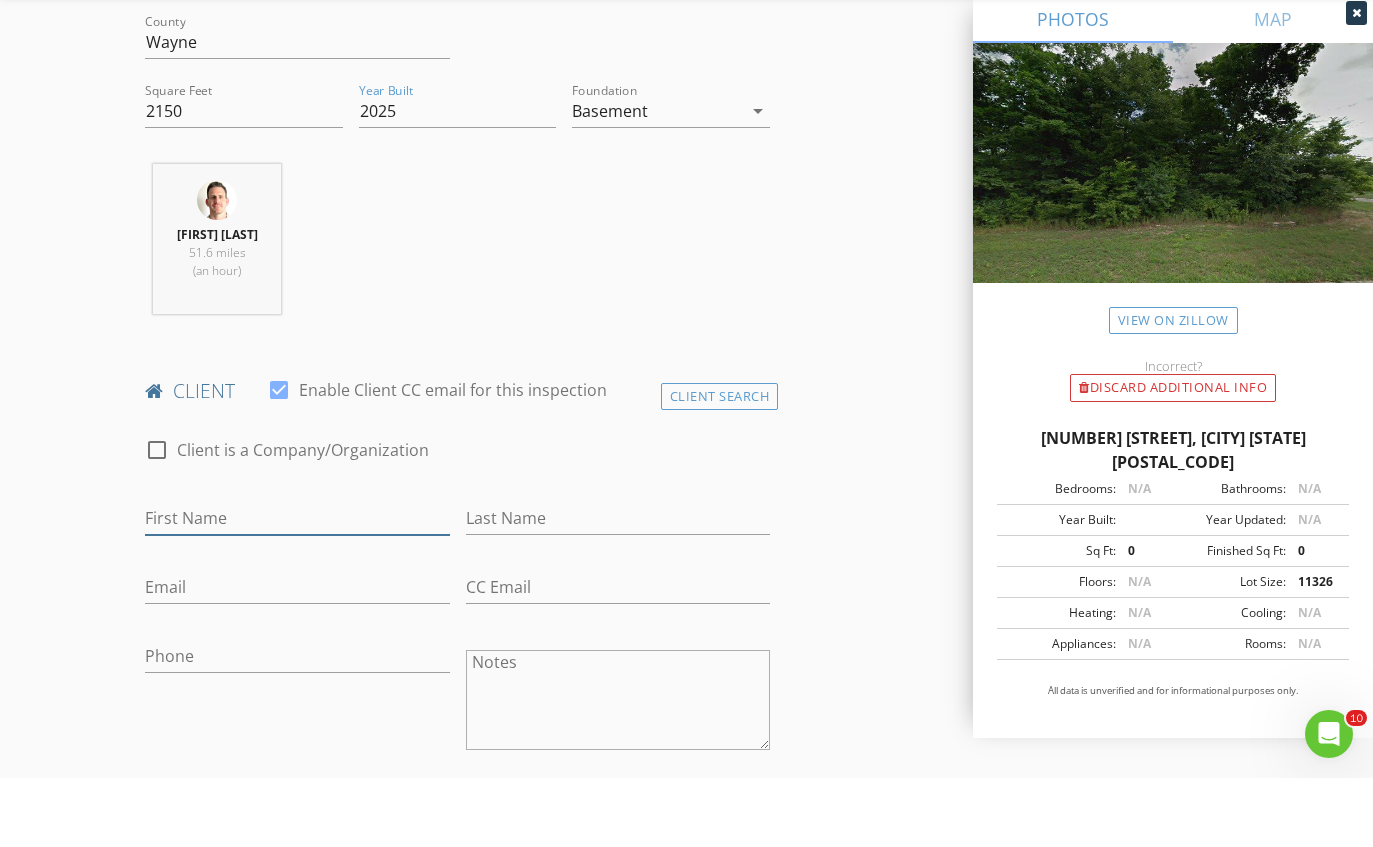 click on "First Name" at bounding box center [297, 587] 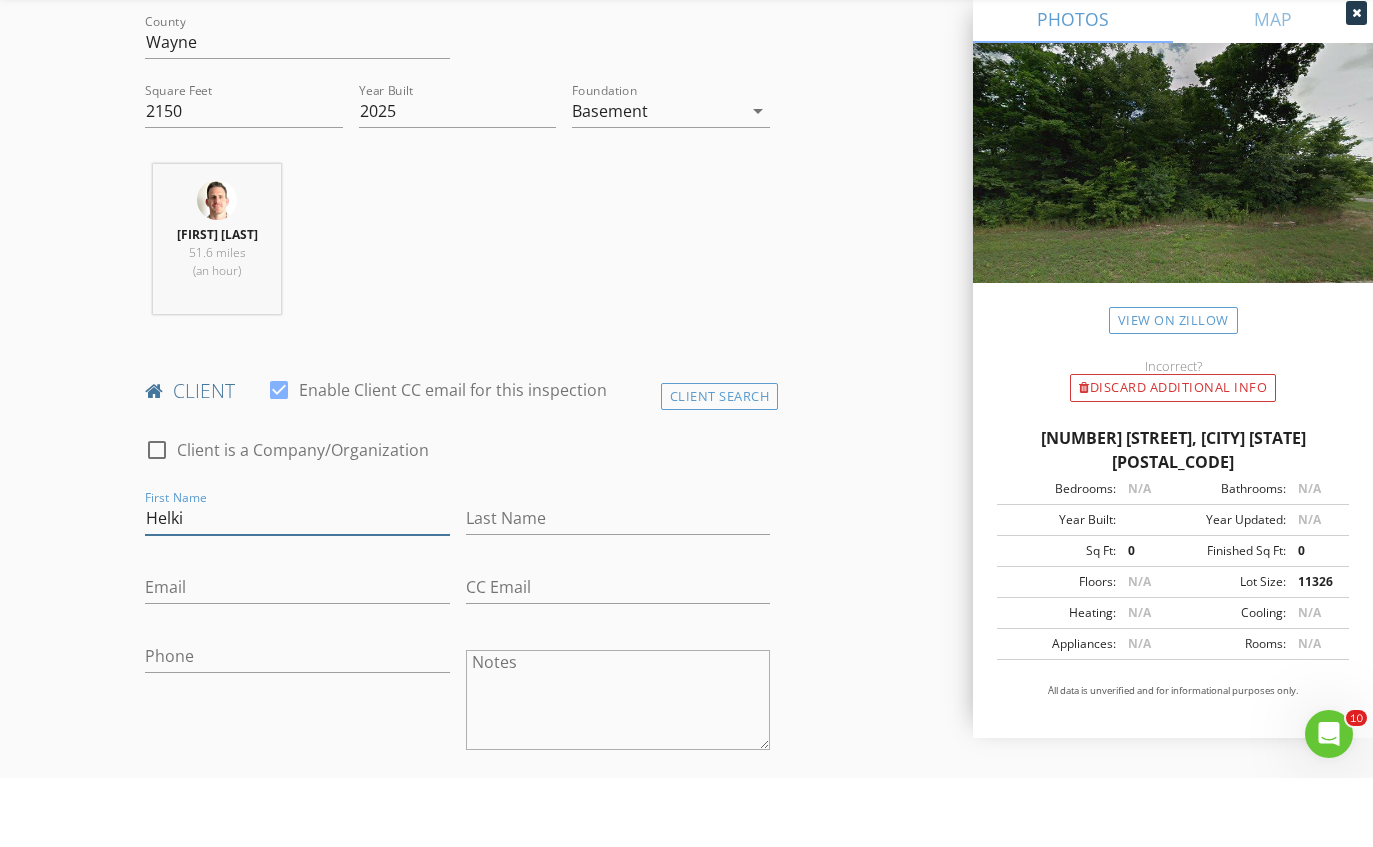 type on "Helki" 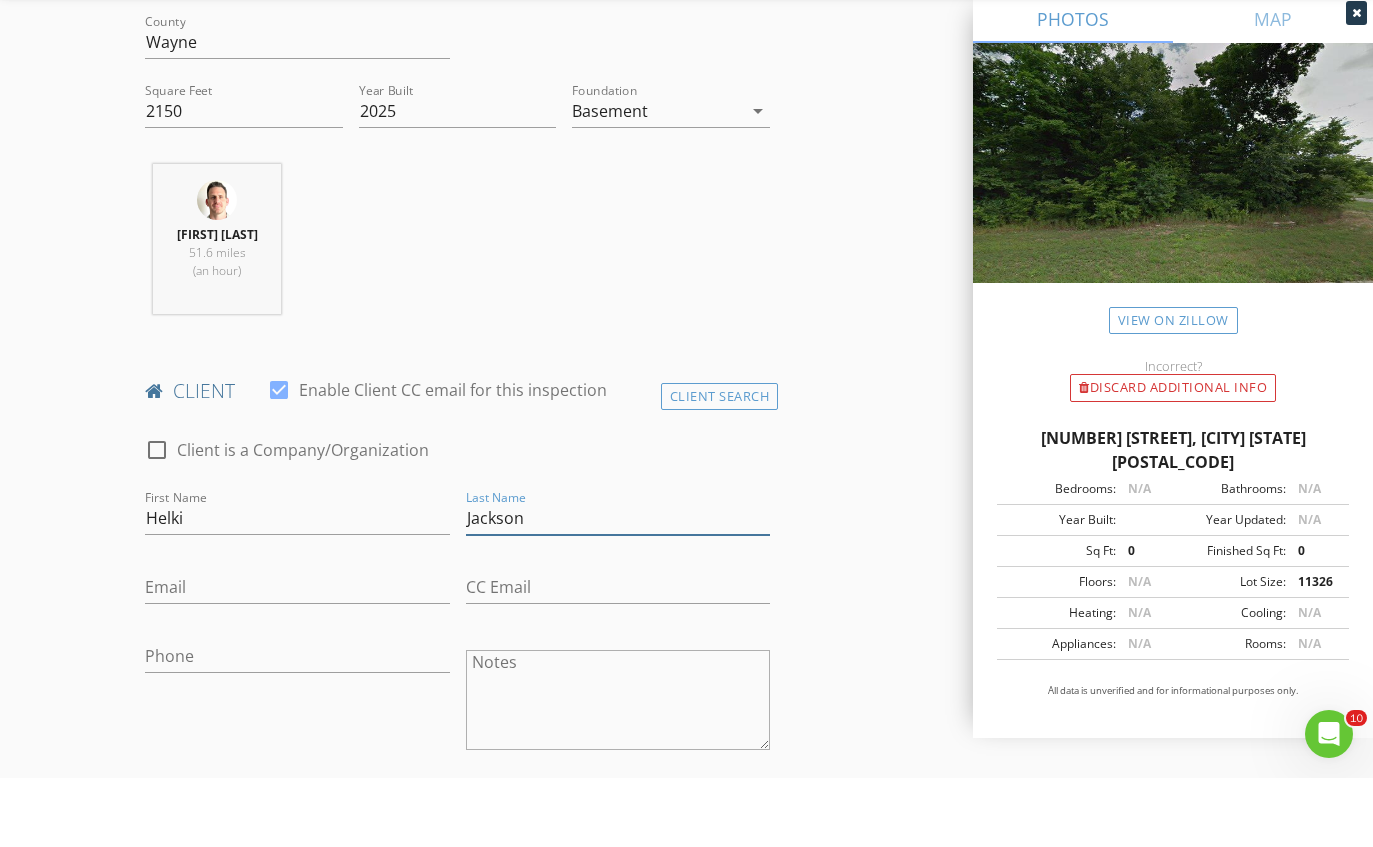 type on "Jackson" 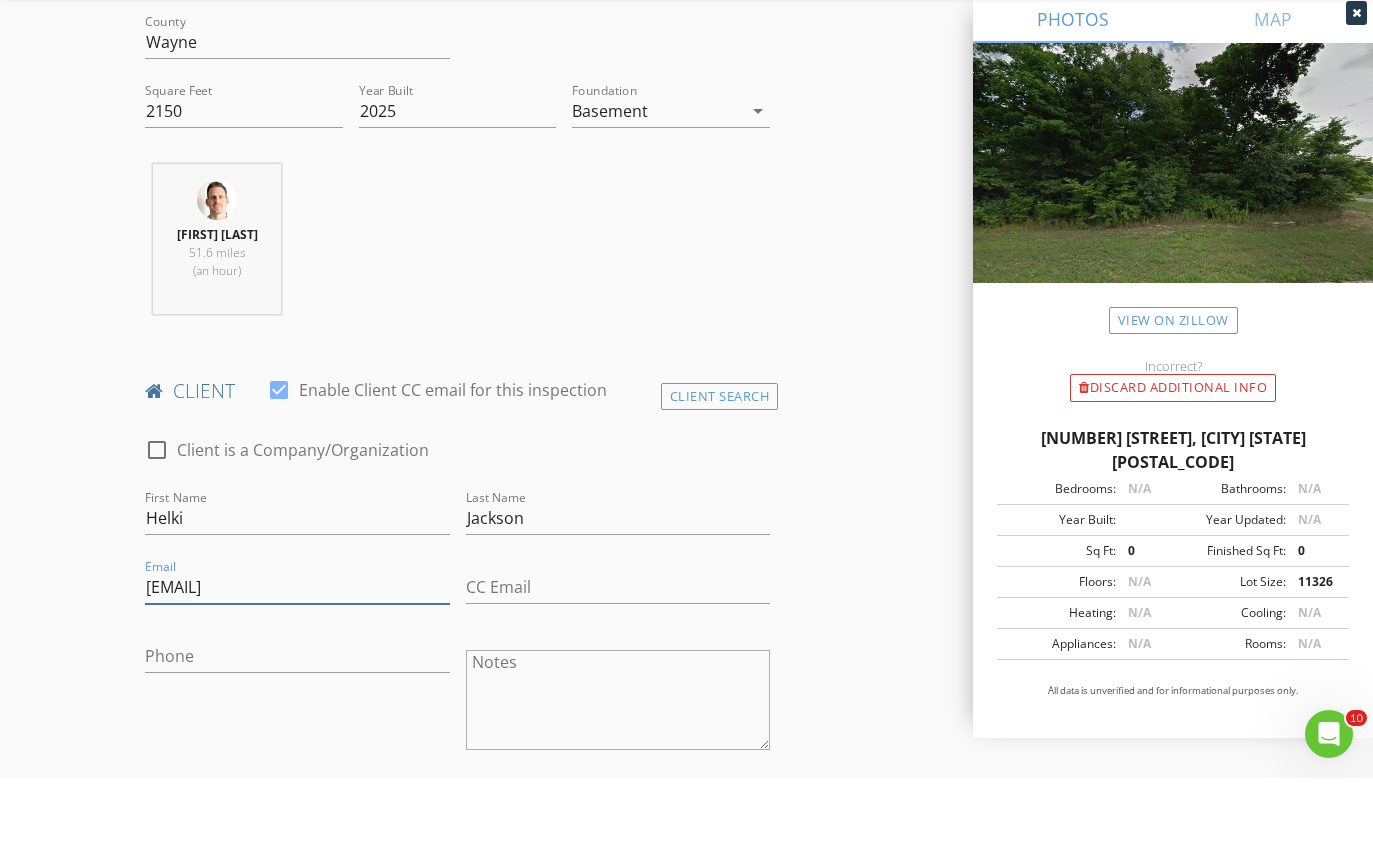 type on "[EMAIL]" 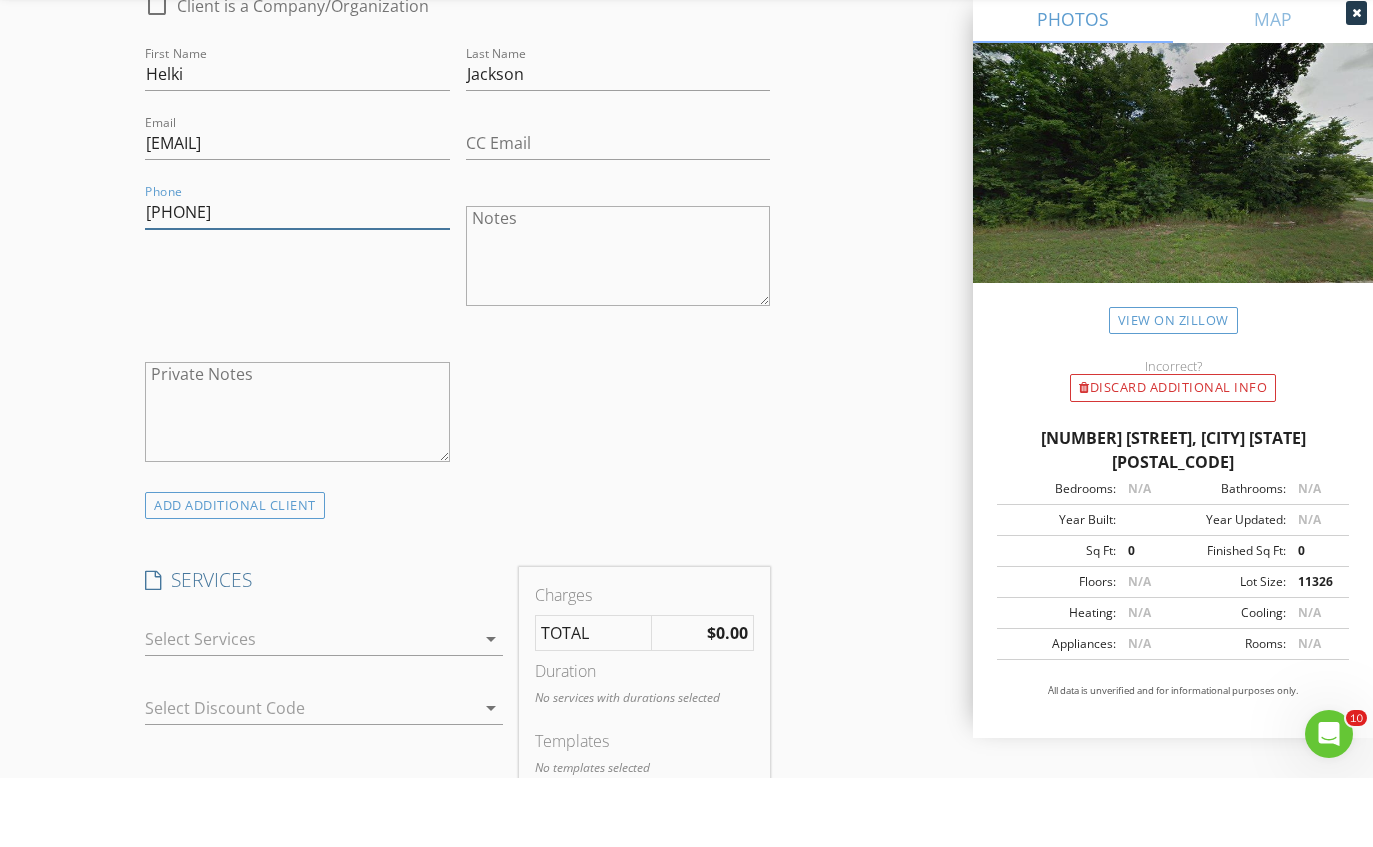 scroll, scrollTop: 1082, scrollLeft: 0, axis: vertical 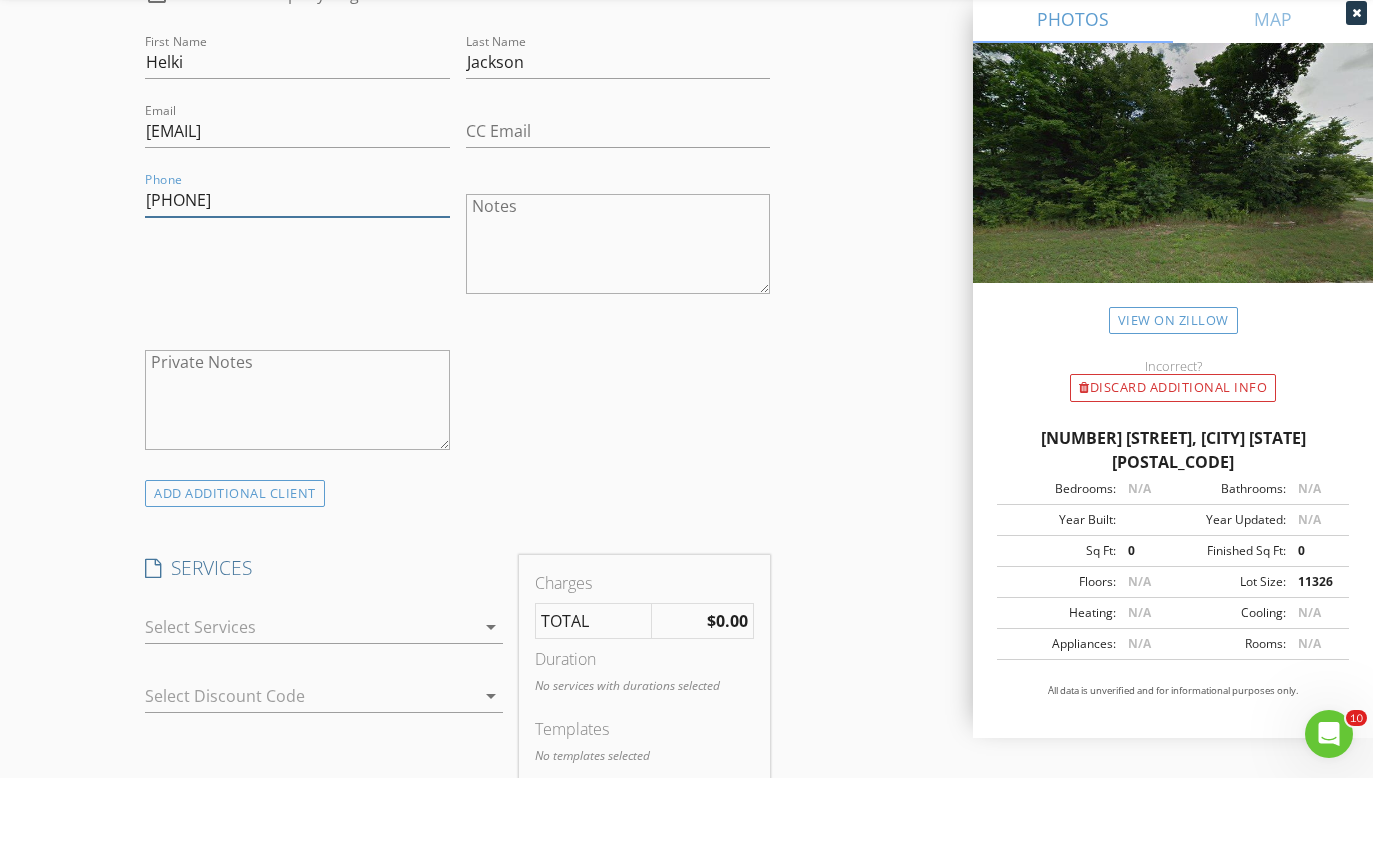 type on "[PHONE]" 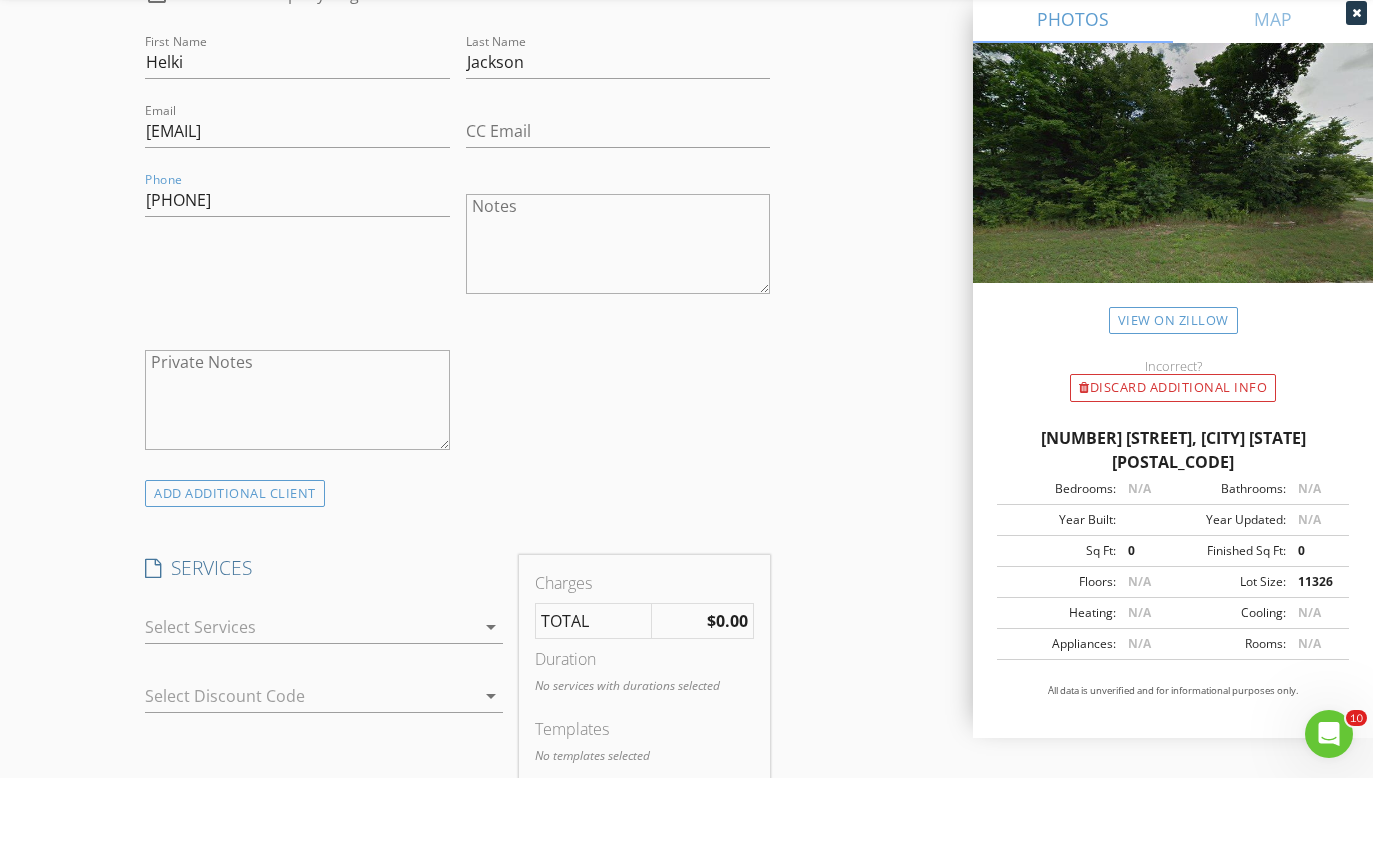 click at bounding box center (310, 696) 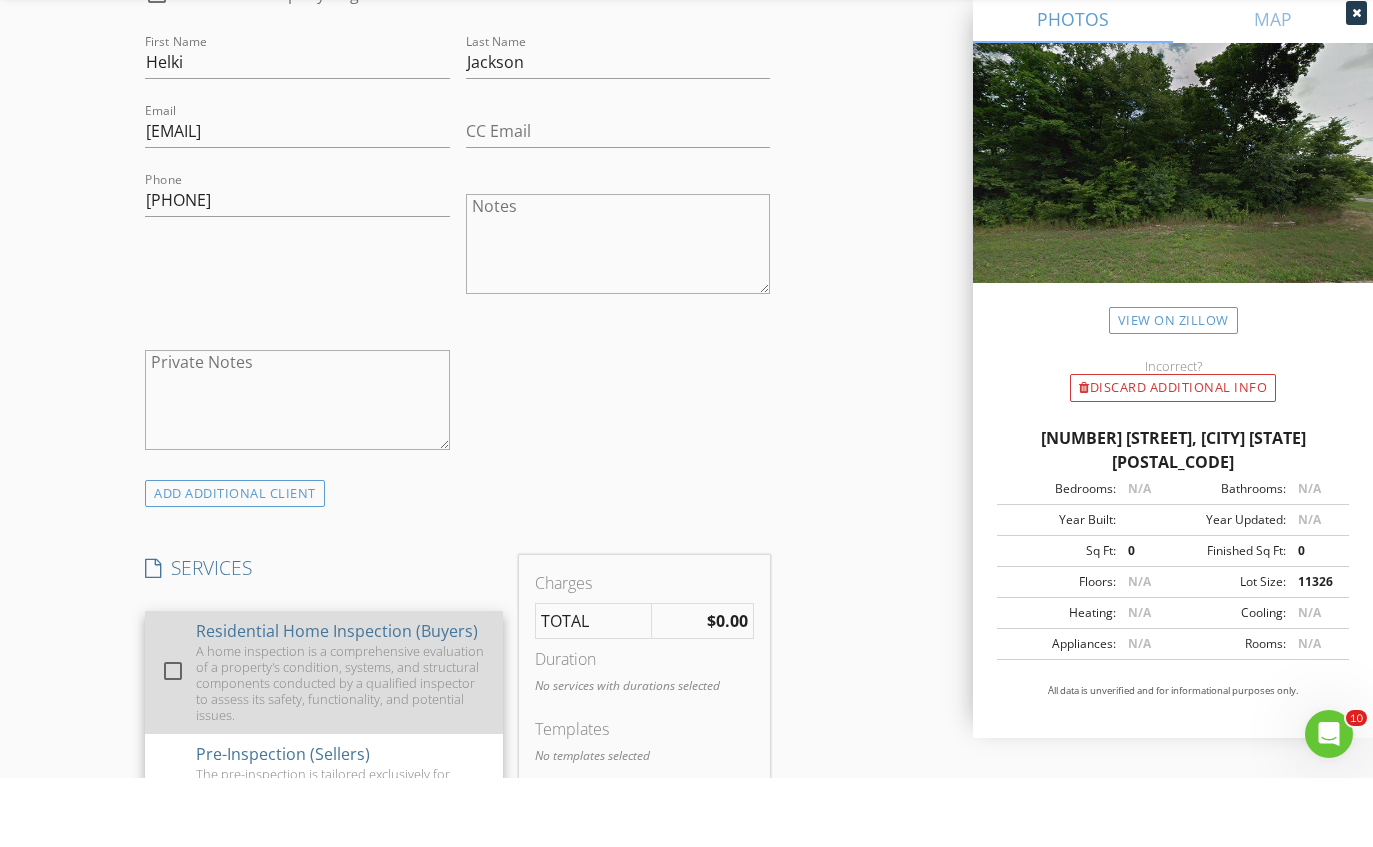click on "A home inspection is a comprehensive evaluation of a property's condition, systems, and structural components conducted by a qualified inspector to assess its safety, functionality, and potential issues." at bounding box center [341, 752] 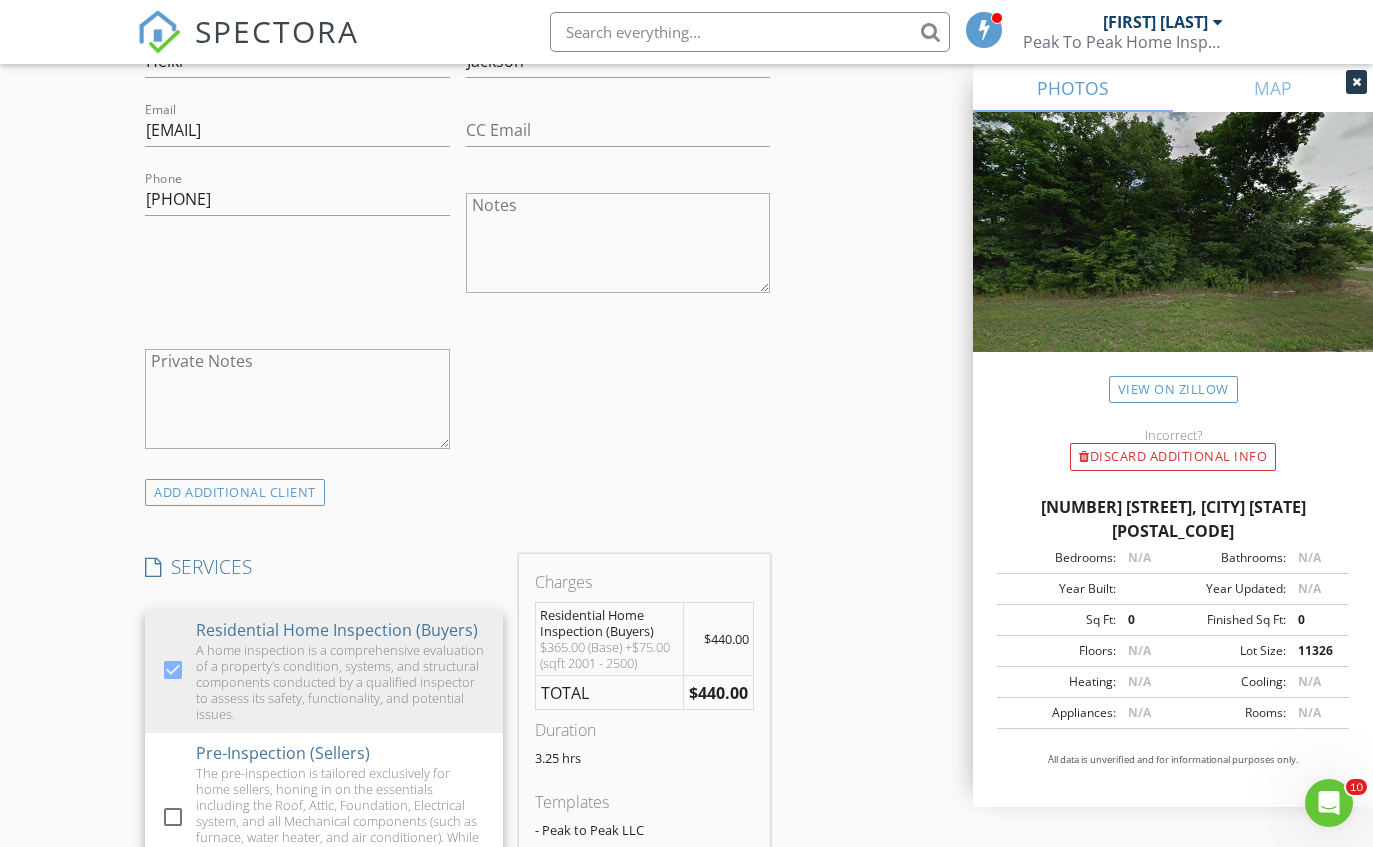 click on "ADD ADDITIONAL client" at bounding box center (457, 492) 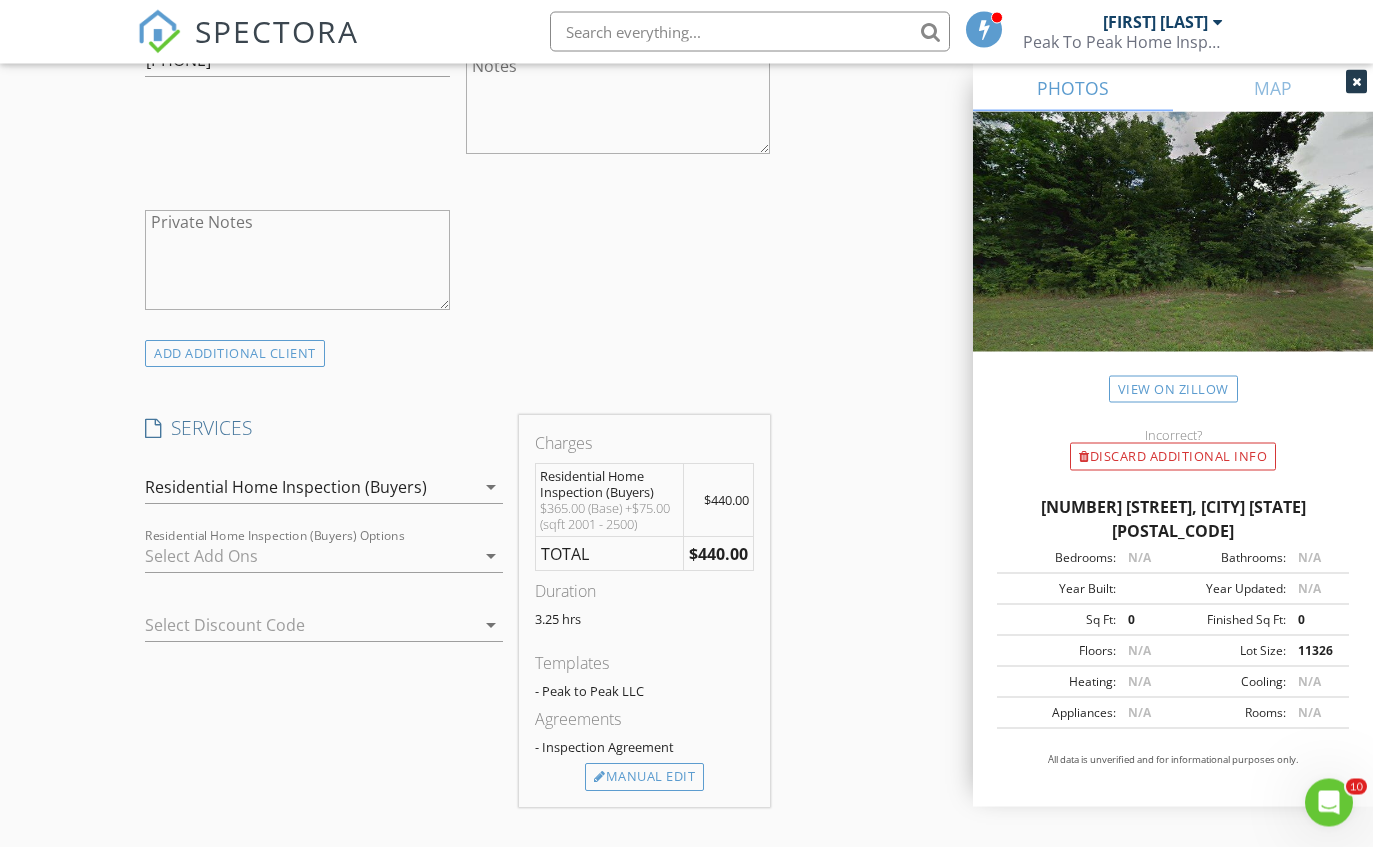 scroll, scrollTop: 1312, scrollLeft: 0, axis: vertical 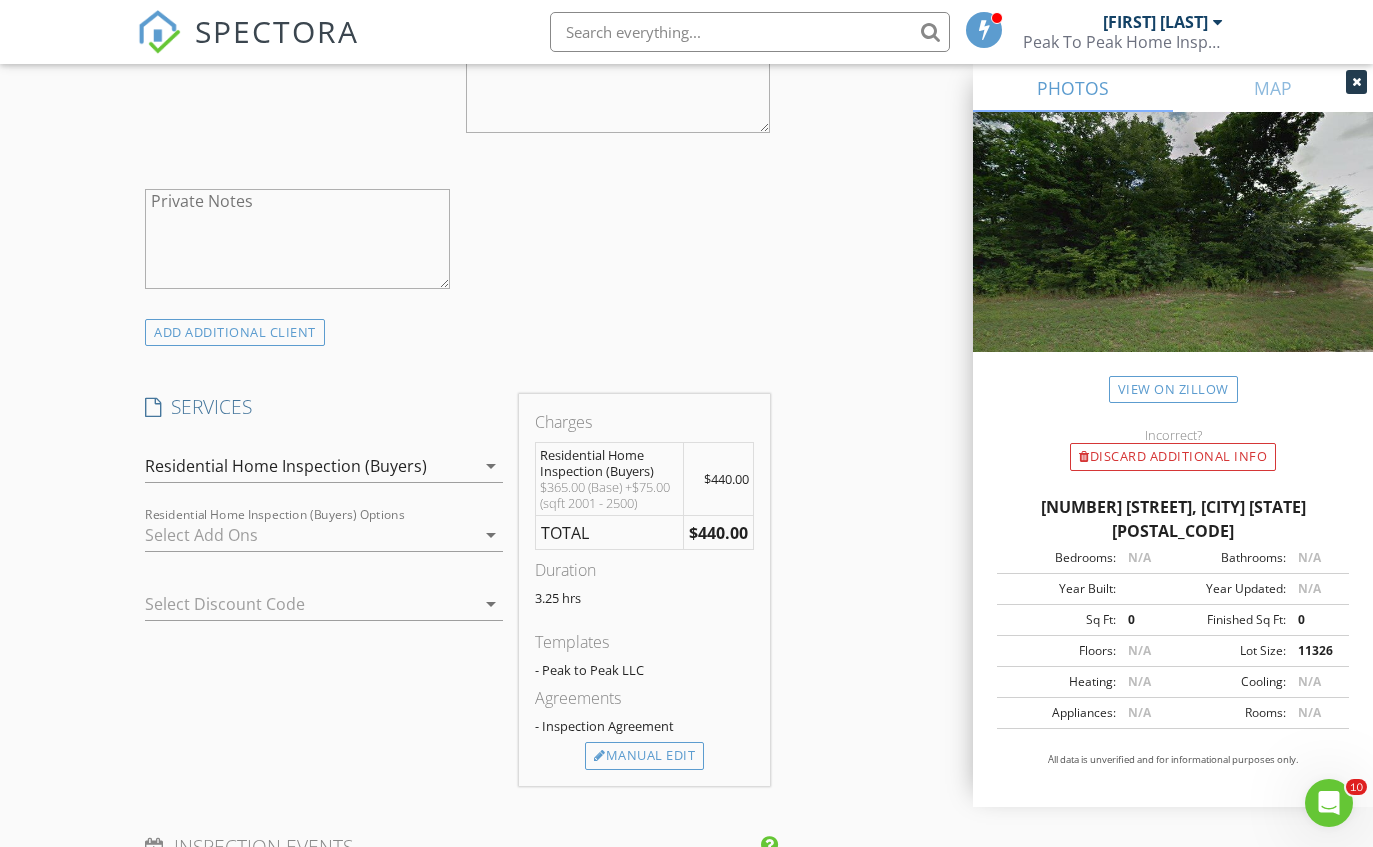 click at bounding box center [310, 535] 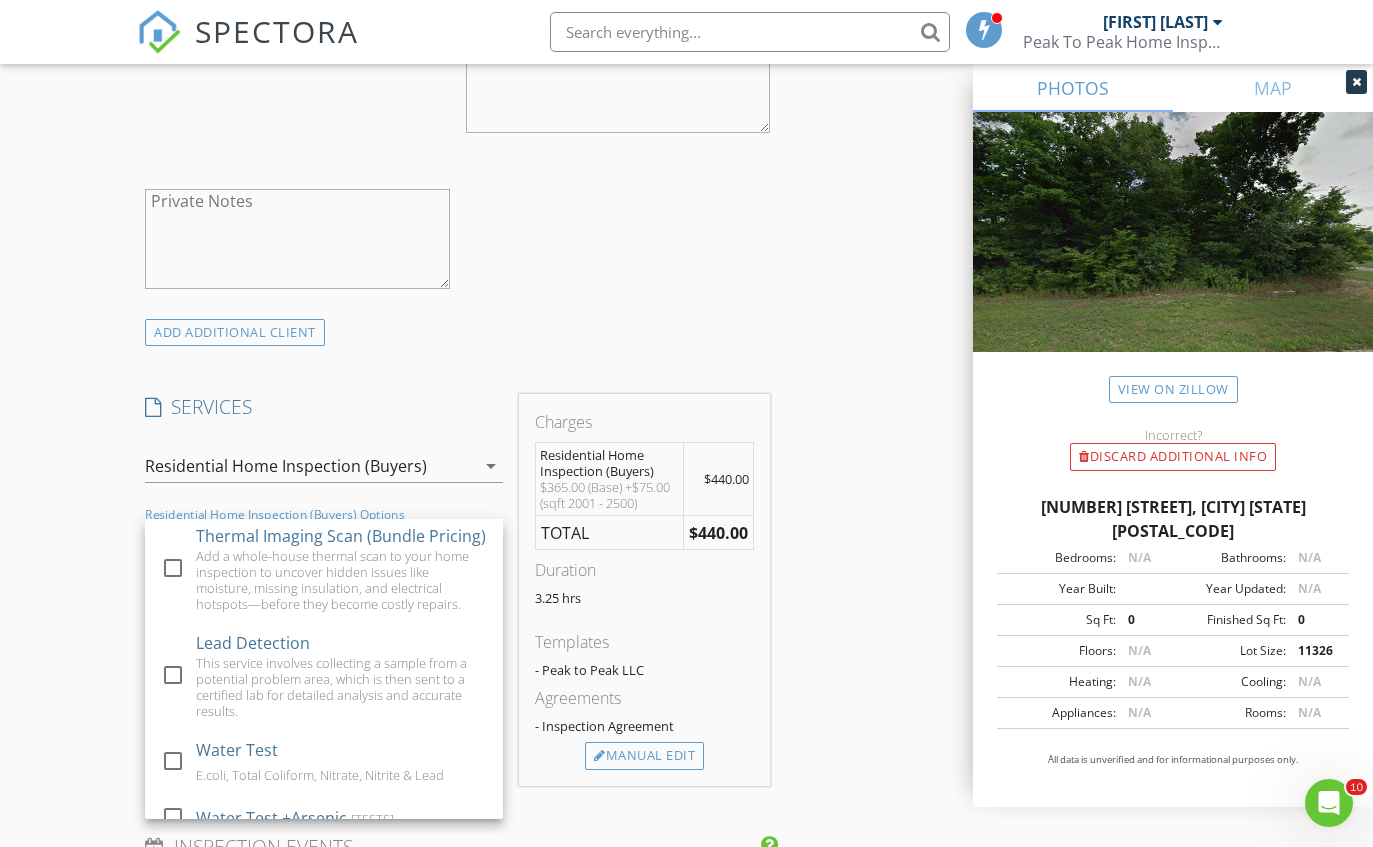 scroll, scrollTop: 170, scrollLeft: 0, axis: vertical 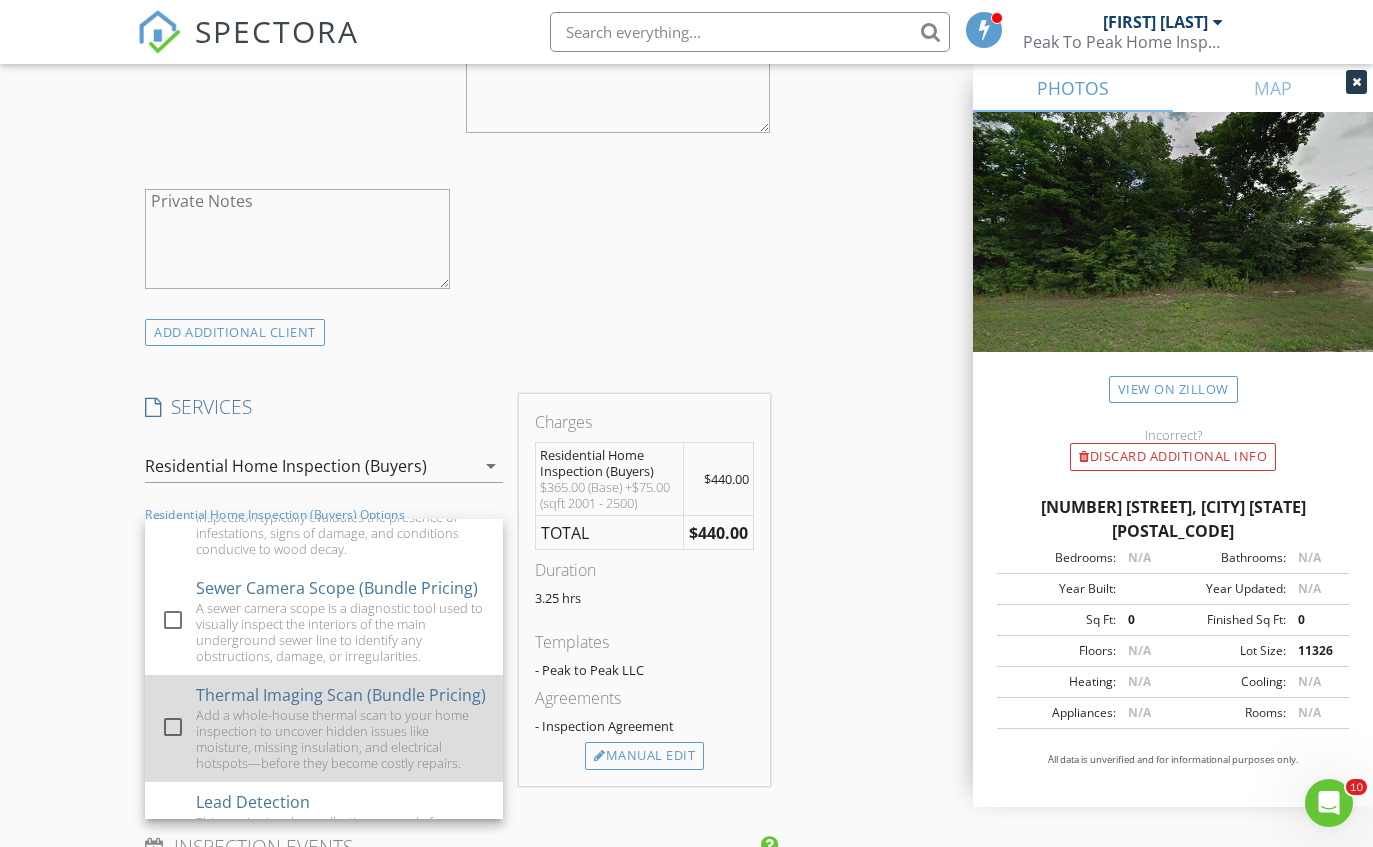 click on "Add a whole-house thermal scan to your home inspection to uncover hidden issues like moisture, missing insulation, and electrical hotspots—before they become costly repairs." at bounding box center (341, 739) 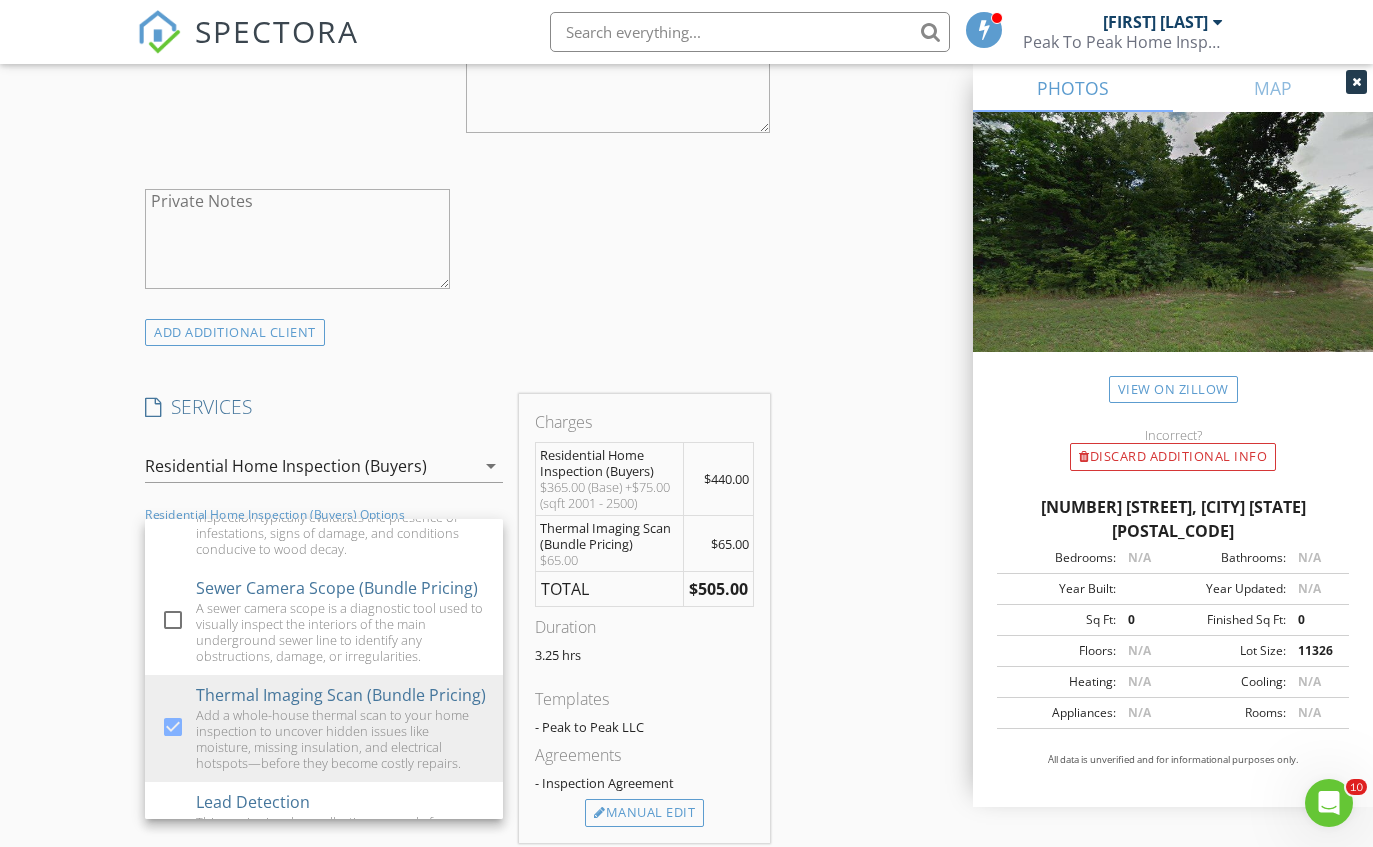 click on "INSPECTOR(S)
check_box   [FIRST] [LAST]   PRIMARY   [FIRST] [LAST] arrow_drop_down   check_box_outline_blank [FIRST] [LAST] specifically requested
Date/Time
[DATE] [TIME]
Location
Address Search       Address [NUMBER] [STREET]   Unit   City [CITY]   State [STATE]   Zip [POSTAL_CODE]   County [COUNTY]     Square Feet [NUMBER]   Year Built [YEAR]   Foundation Basement arrow_drop_down     [FIRST] [LAST]     [NUMBER] miles     ([TIME])
client
check_box Enable Client CC email for this inspection   Client Search     check_box_outline_blank Client is a Company/Organization     First Name [FIRST]   Last Name [LAST]   Email [EMAIL]   CC Email   Phone [PHONE]           Notes   Private Notes
ADDITIONAL client
SERVICES
check_box   Residential Home Inspection (Buyers)   check_box_outline_blank" at bounding box center (686, 611) 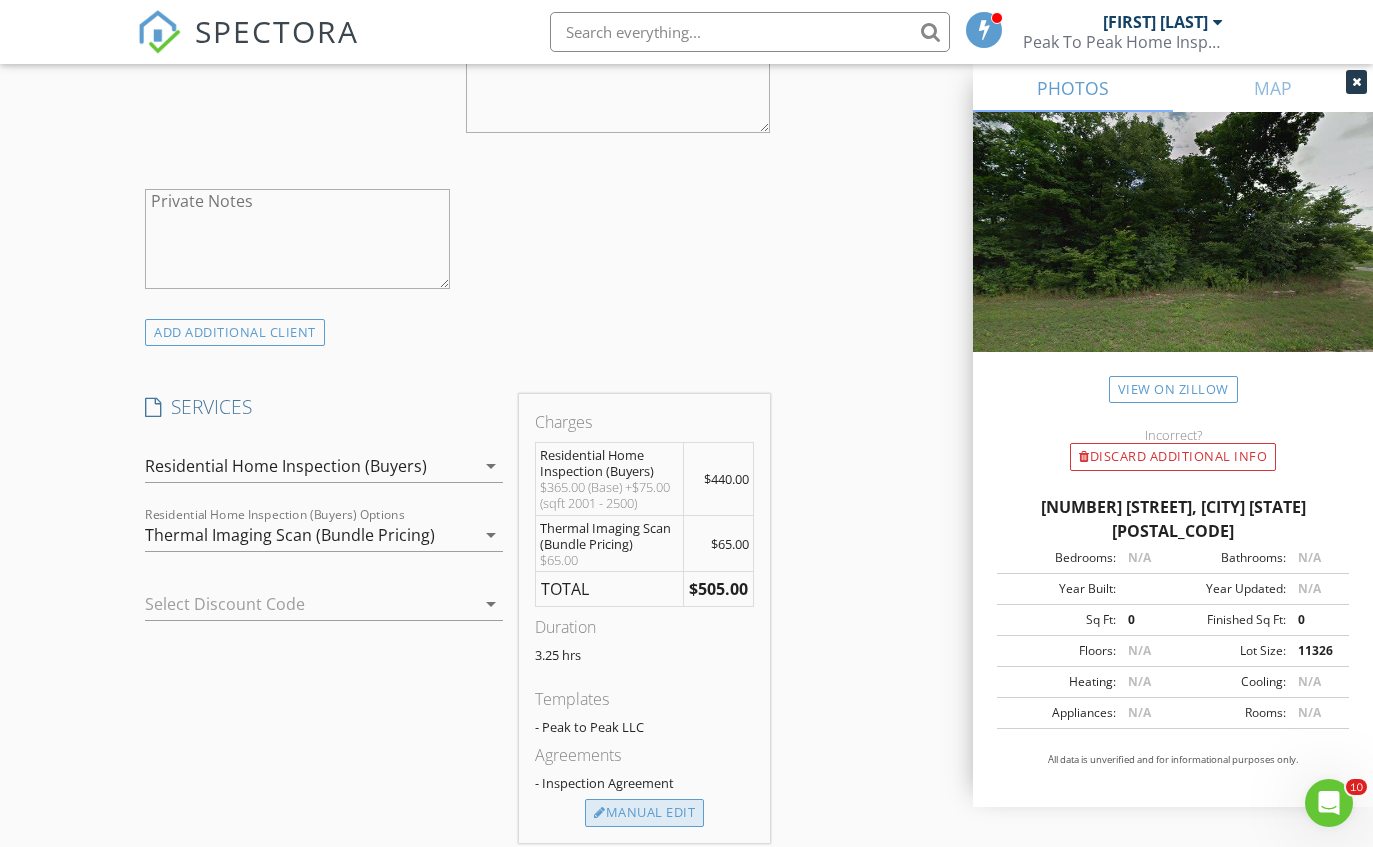 click on "Manual Edit" at bounding box center [644, 813] 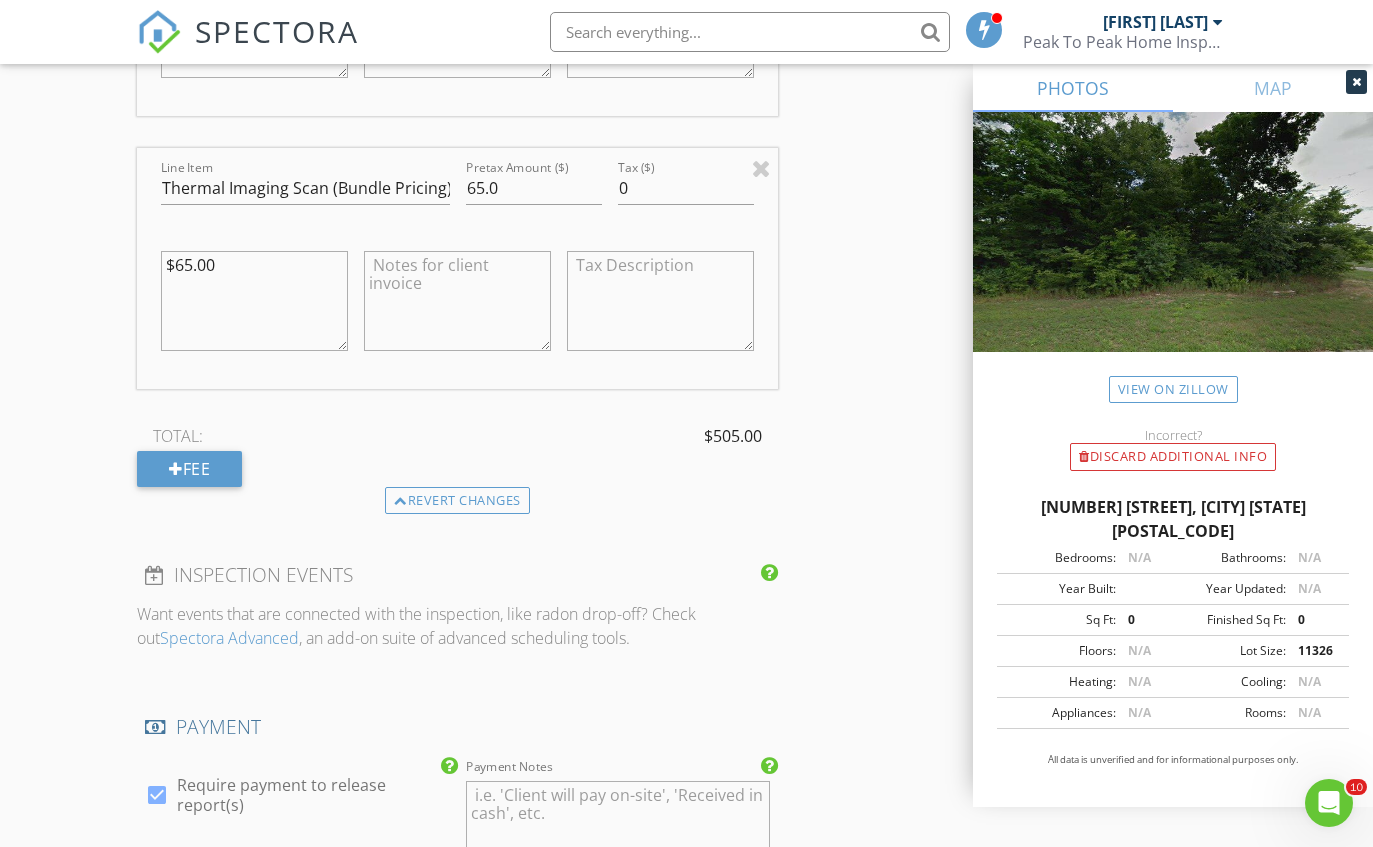 scroll, scrollTop: 1812, scrollLeft: 0, axis: vertical 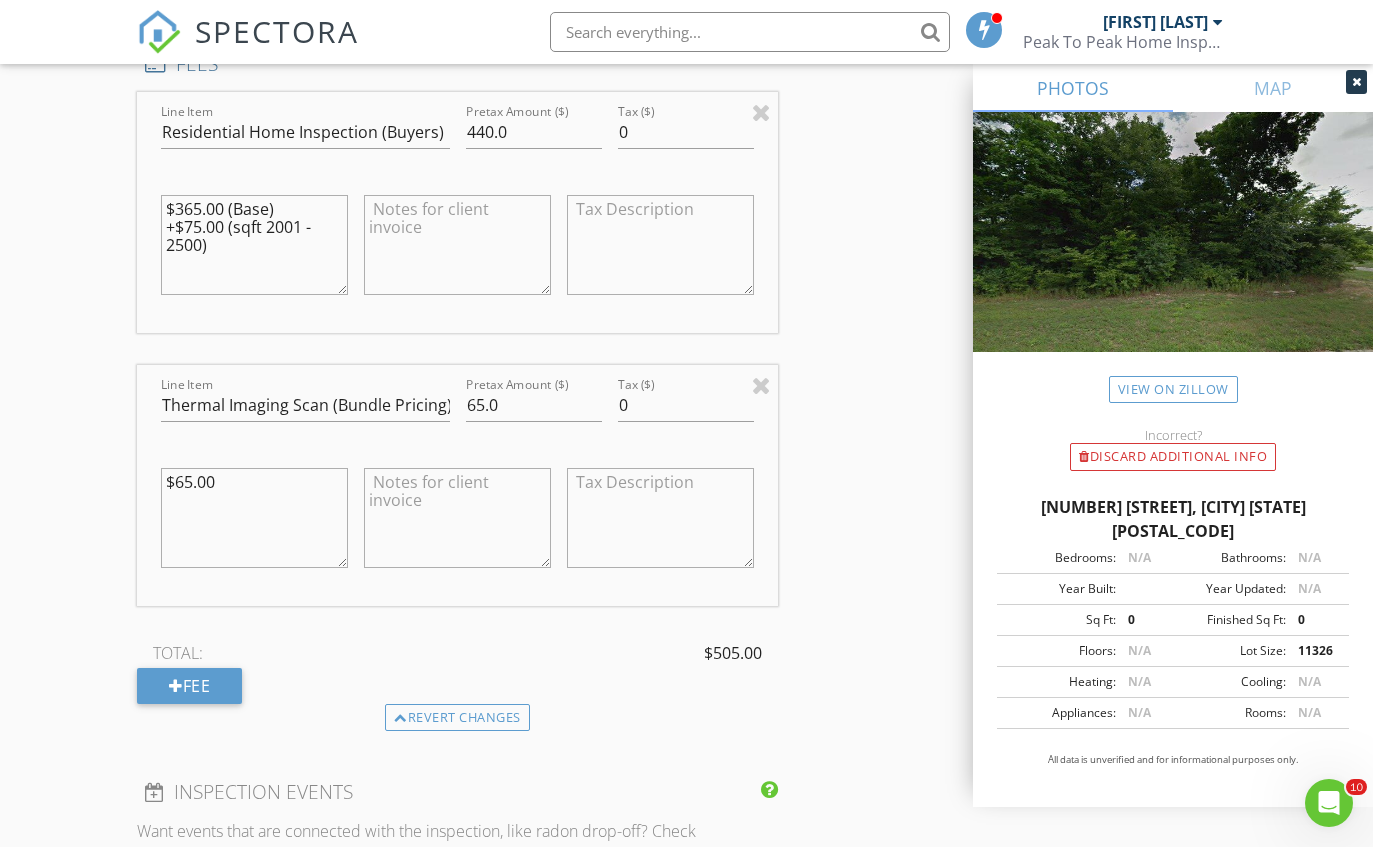 click on "$65.00" at bounding box center [254, 518] 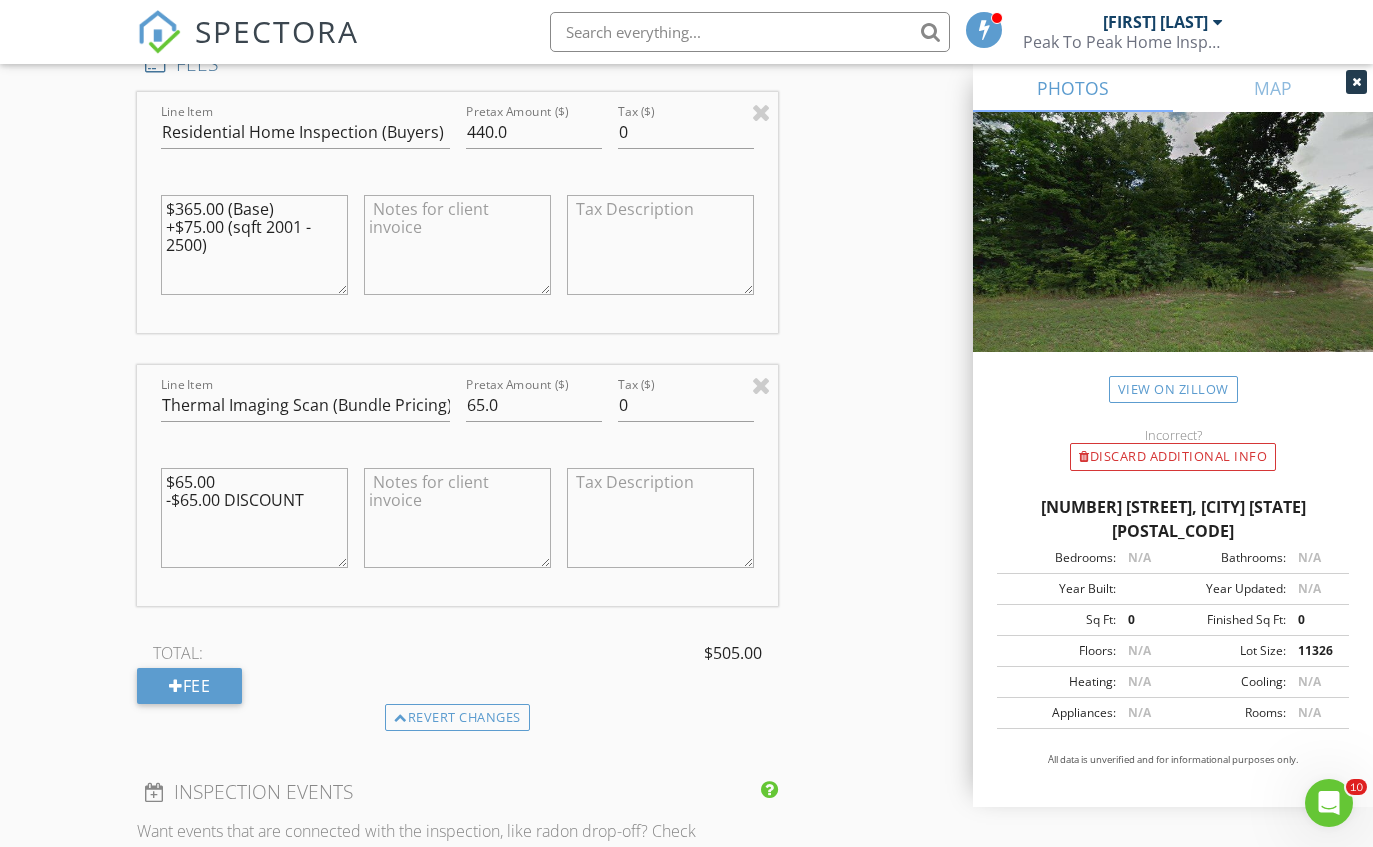 type on "$65.00
-$65.00 DISCOUNT" 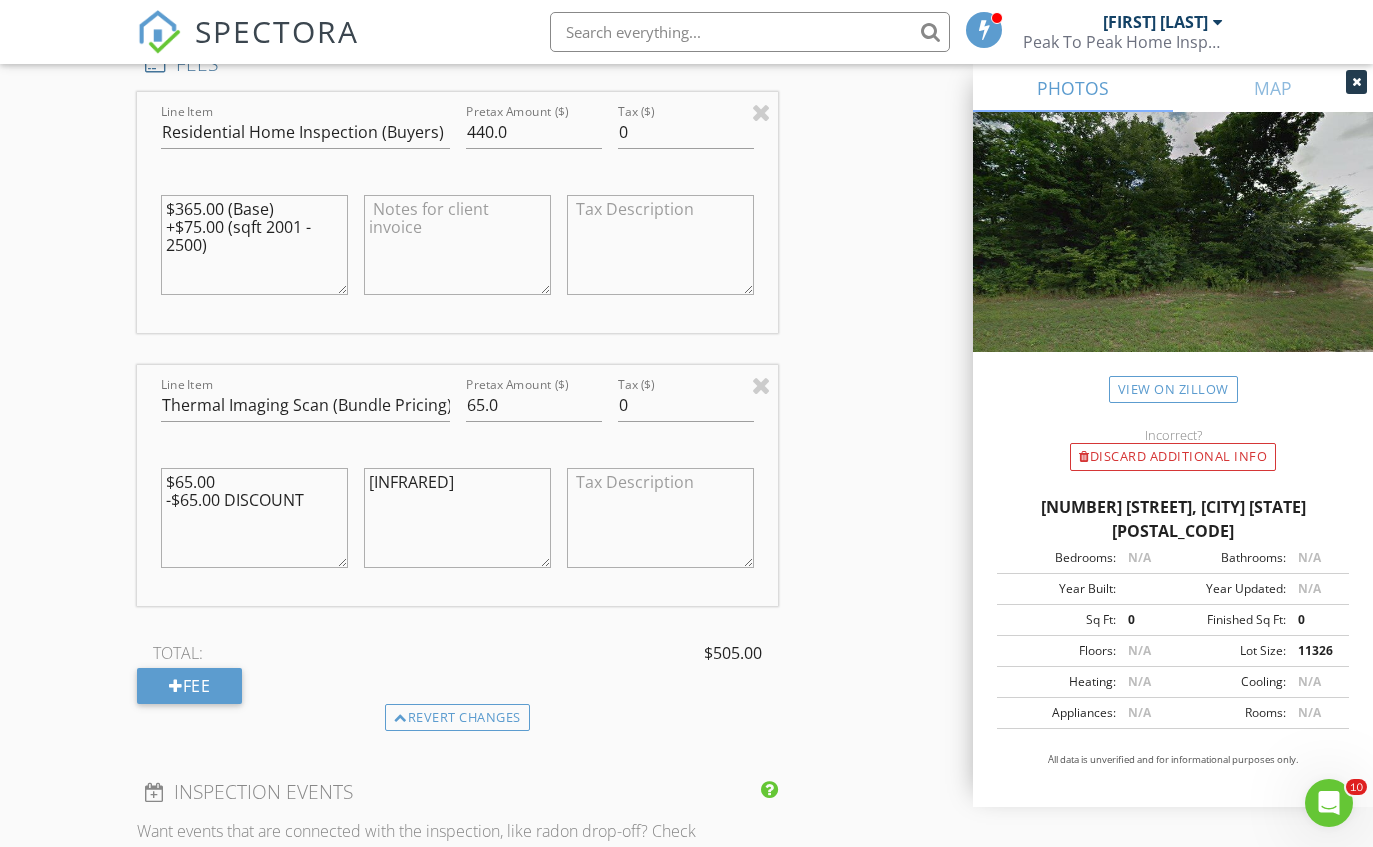 type on "[INFRARED]" 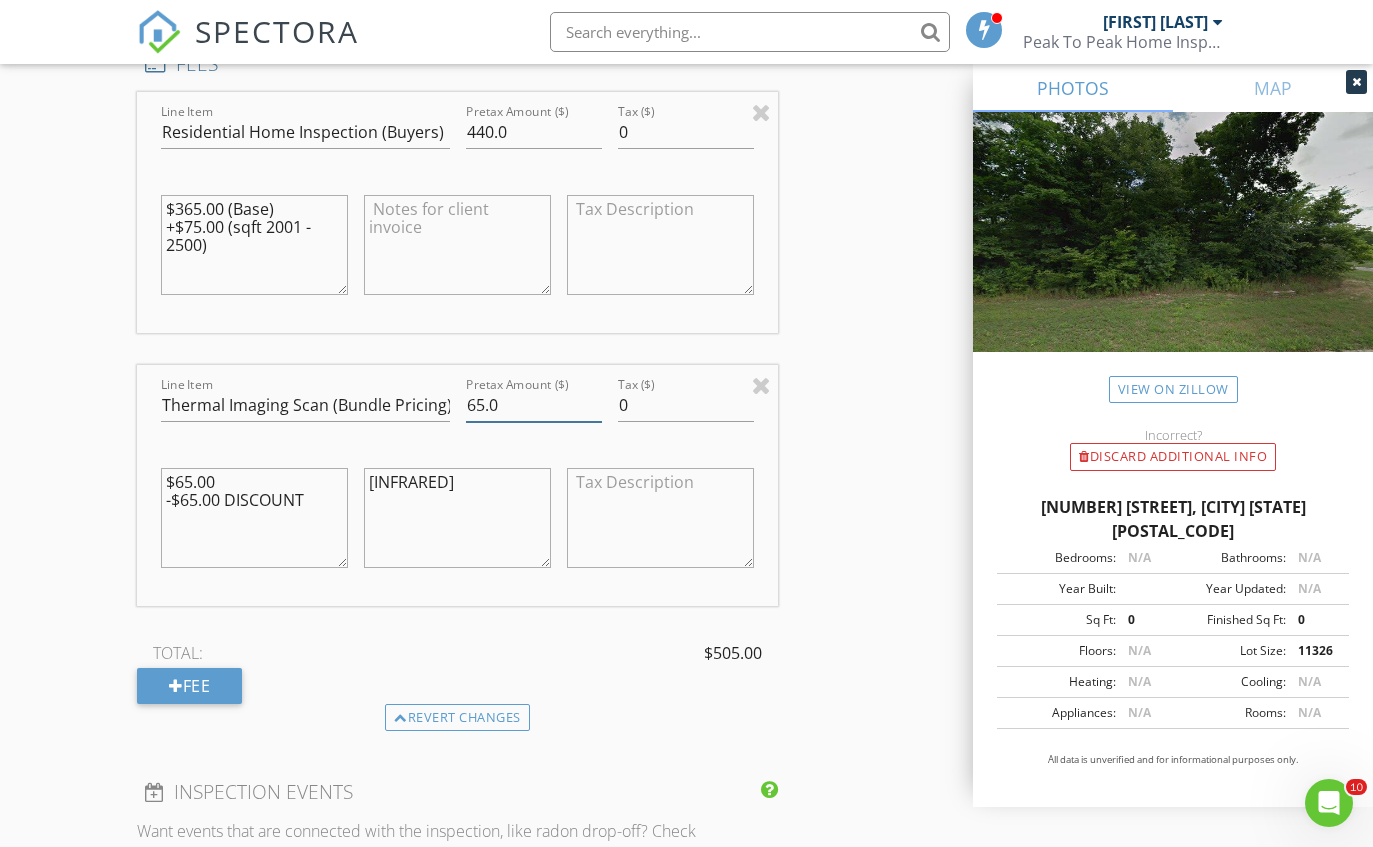 click on "65.0" at bounding box center [534, 405] 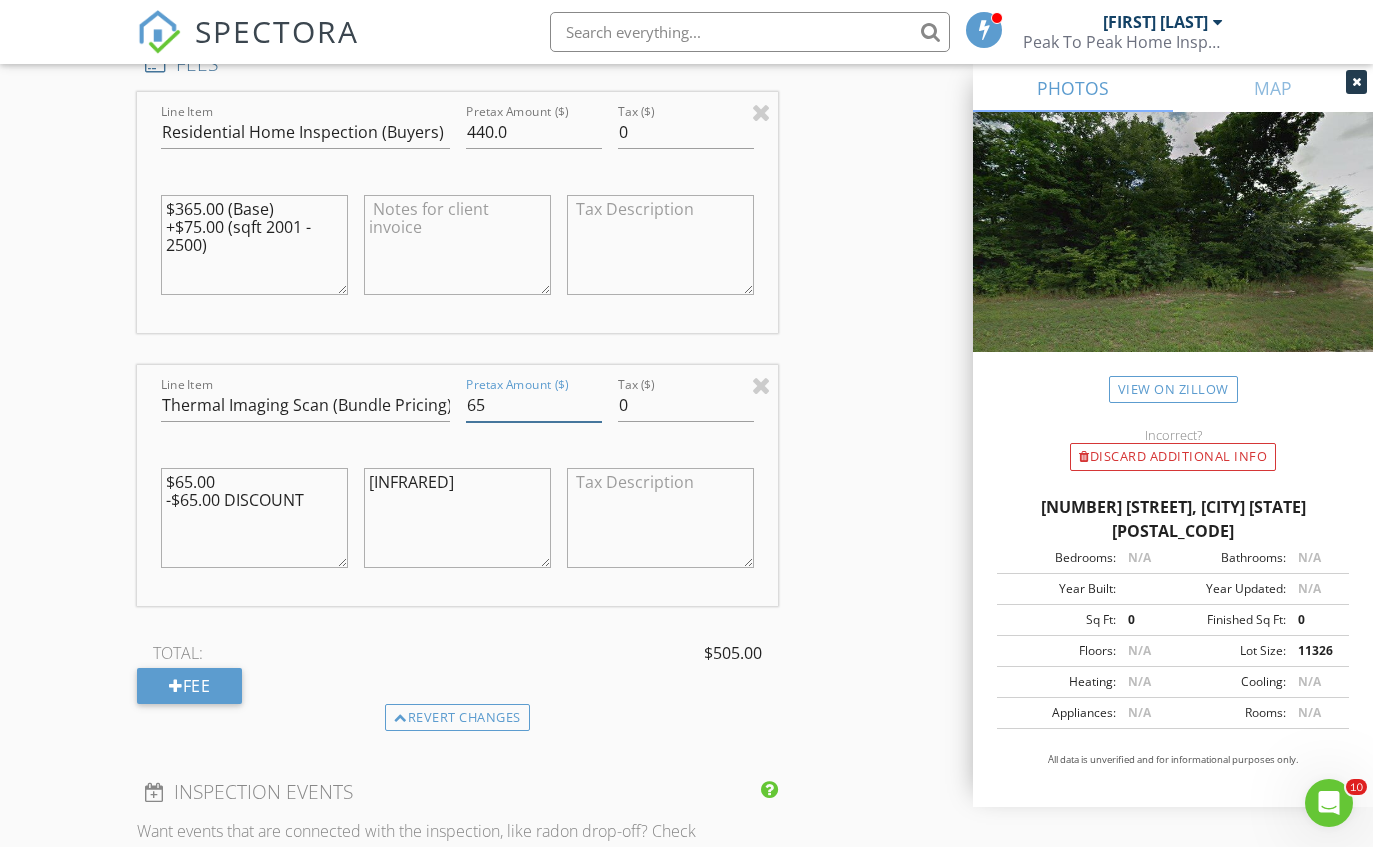 type on "6" 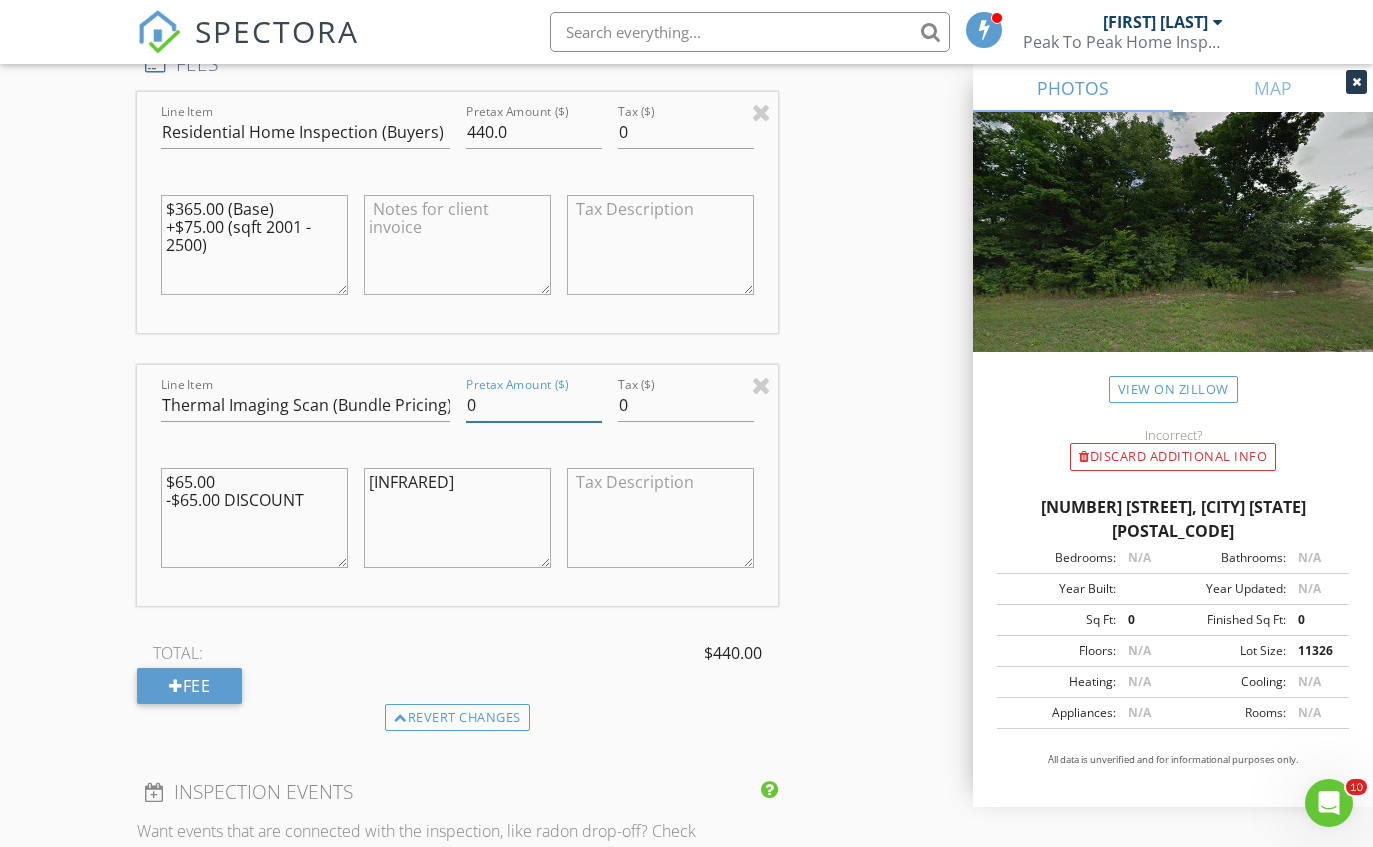 type on "0" 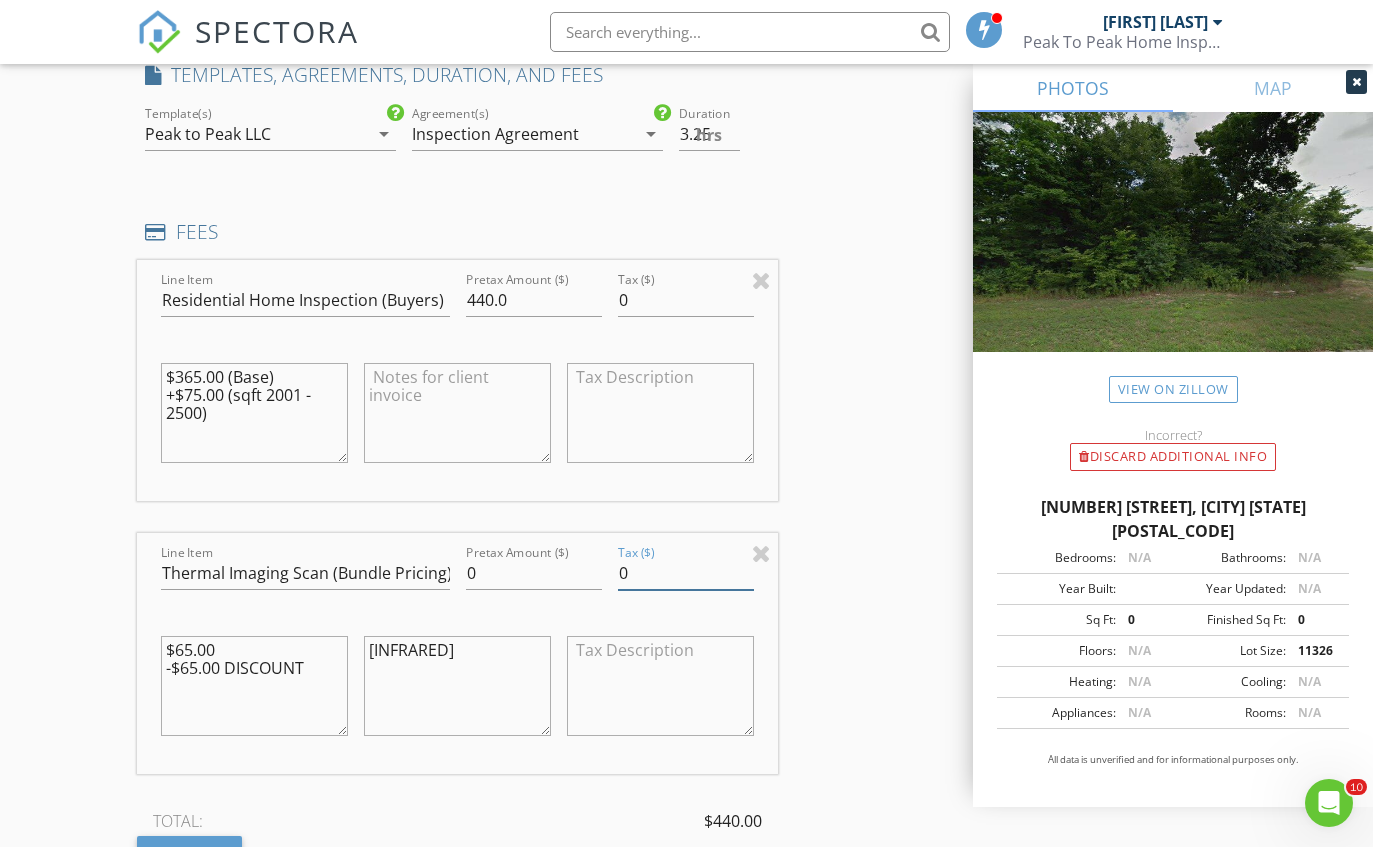 scroll, scrollTop: 1630, scrollLeft: 0, axis: vertical 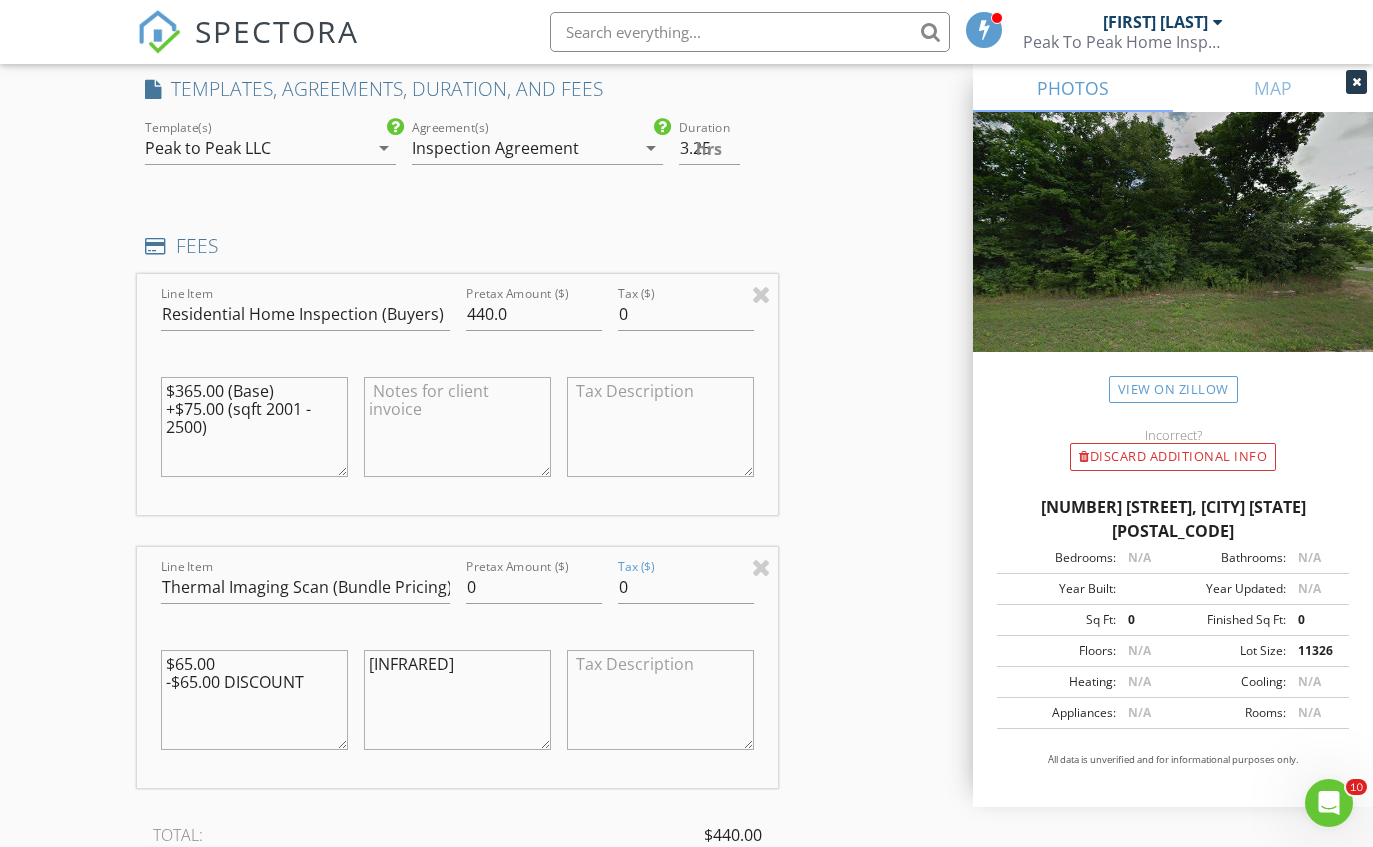 click on "$365.00 (Base)
+$75.00 (sqft 2001 - 2500)" at bounding box center [254, 427] 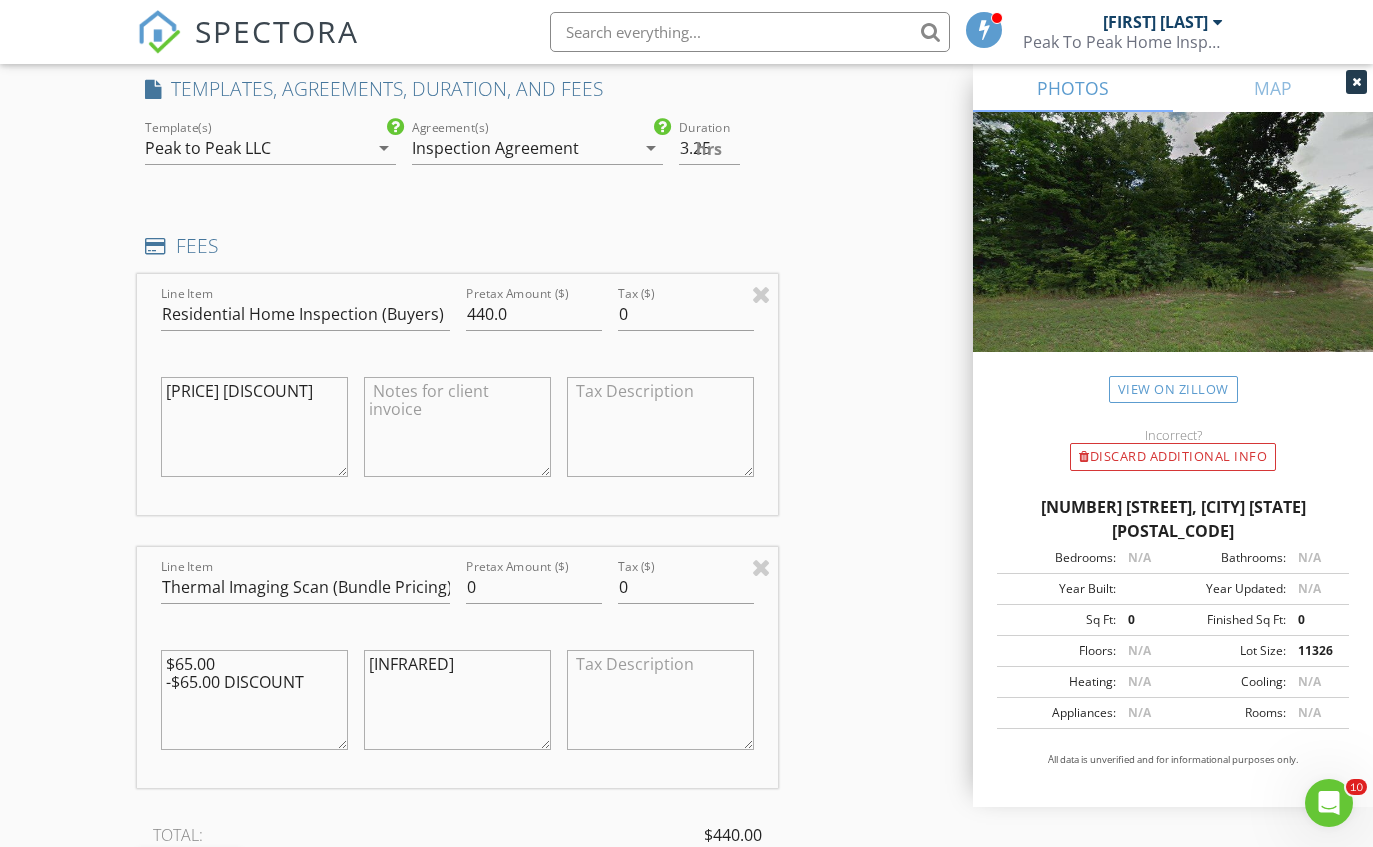 type on "[PRICE] [DISCOUNT]" 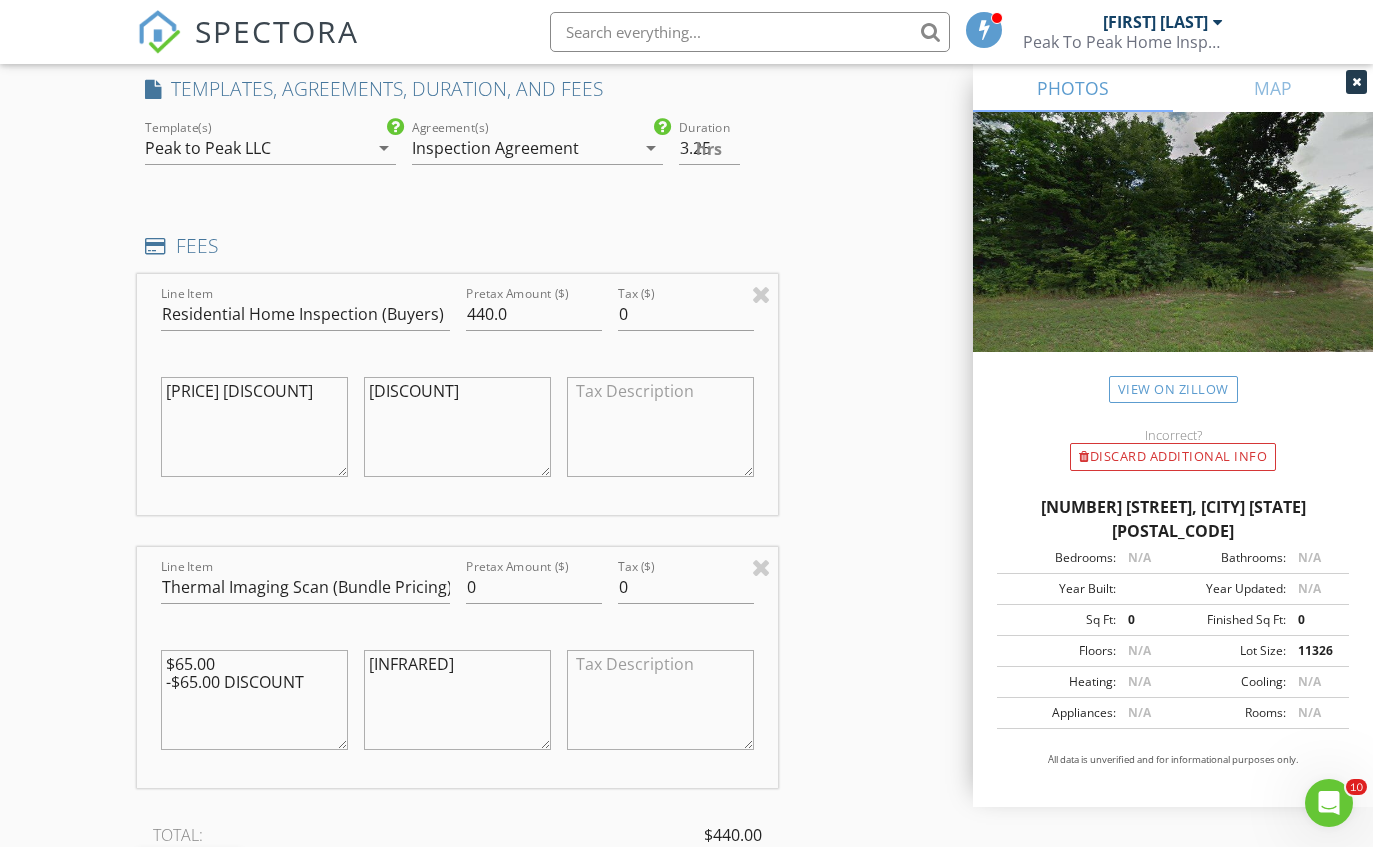 type on "[DISCOUNT]" 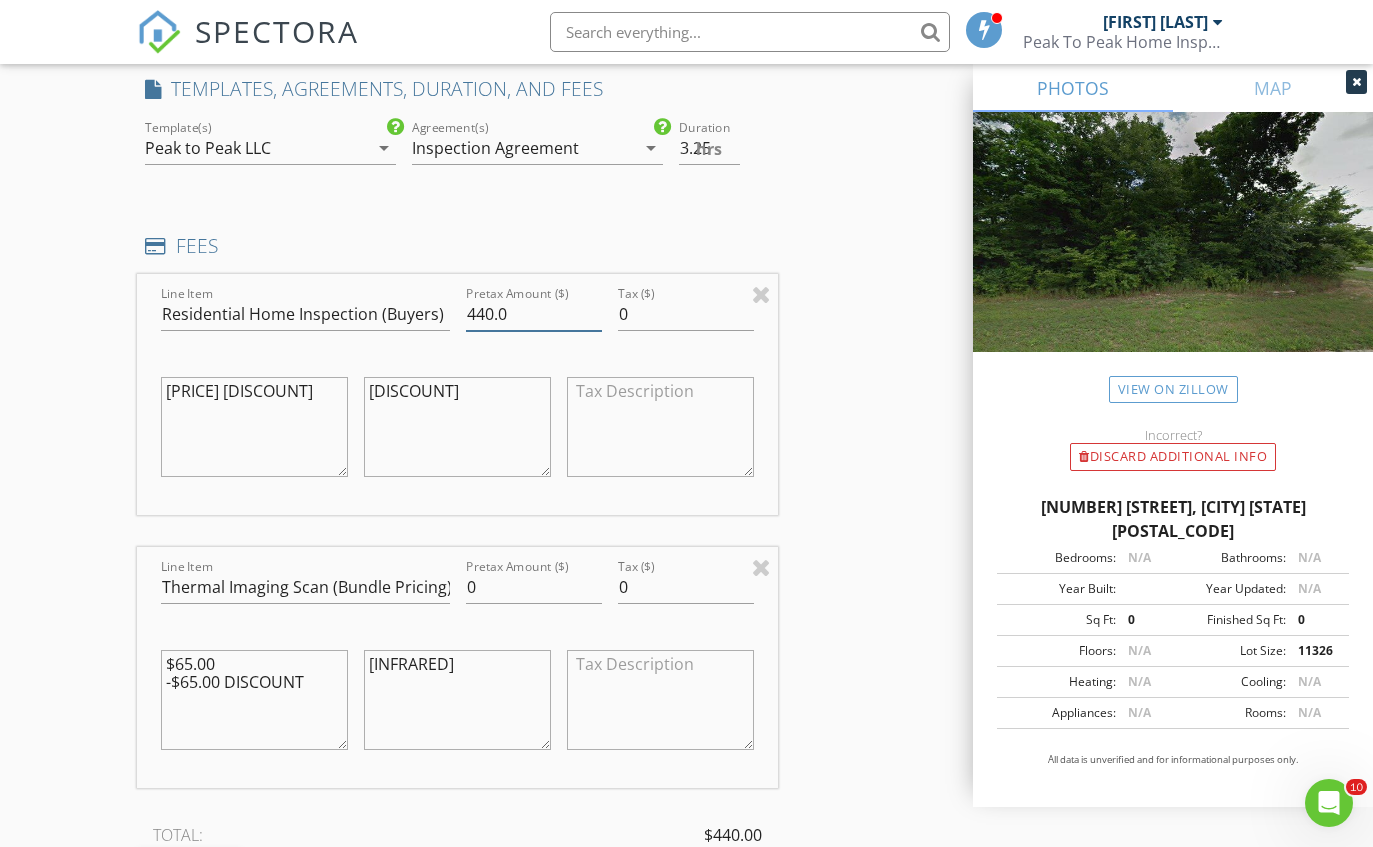click on "440.0" at bounding box center (534, 314) 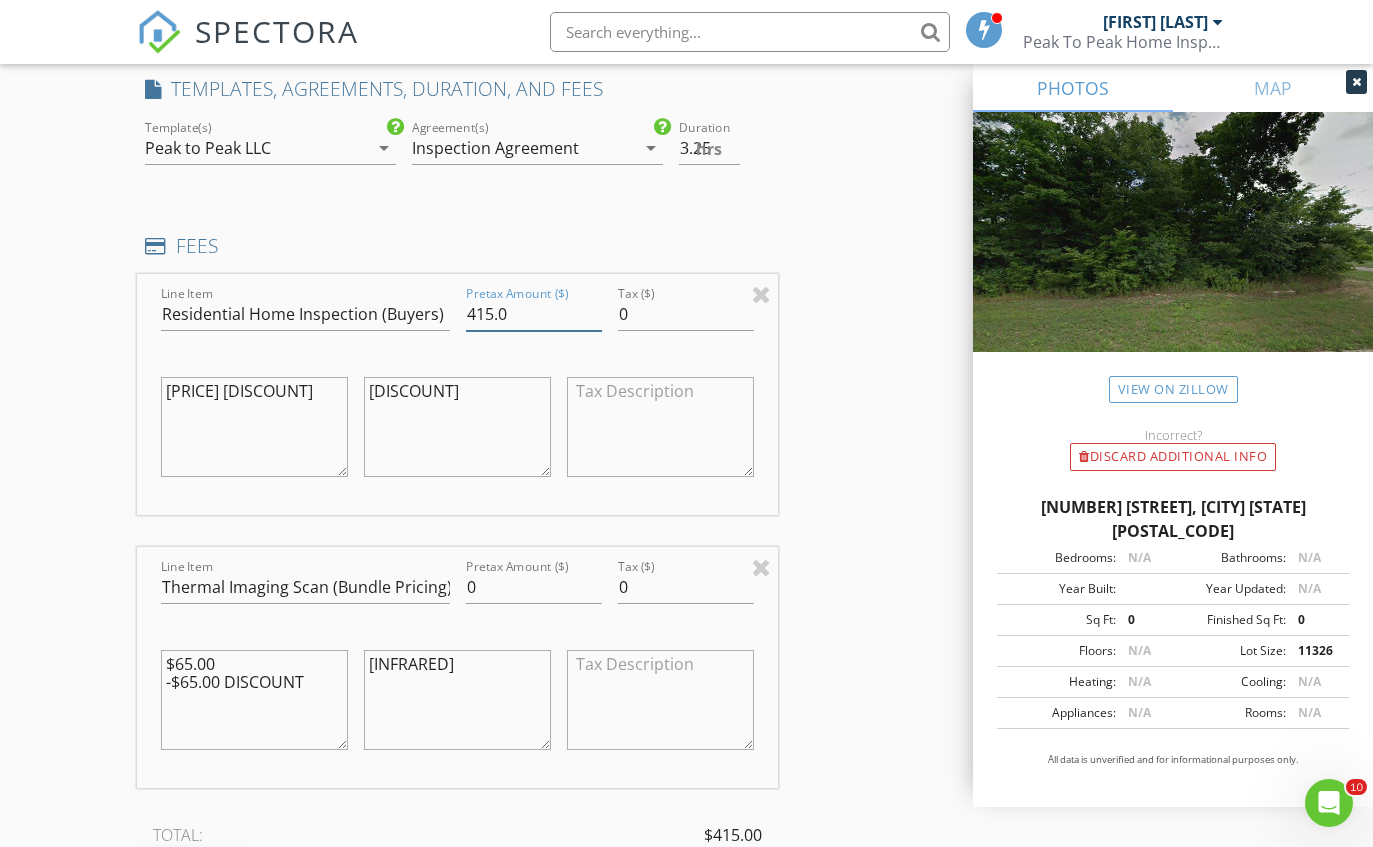 type on "415.0" 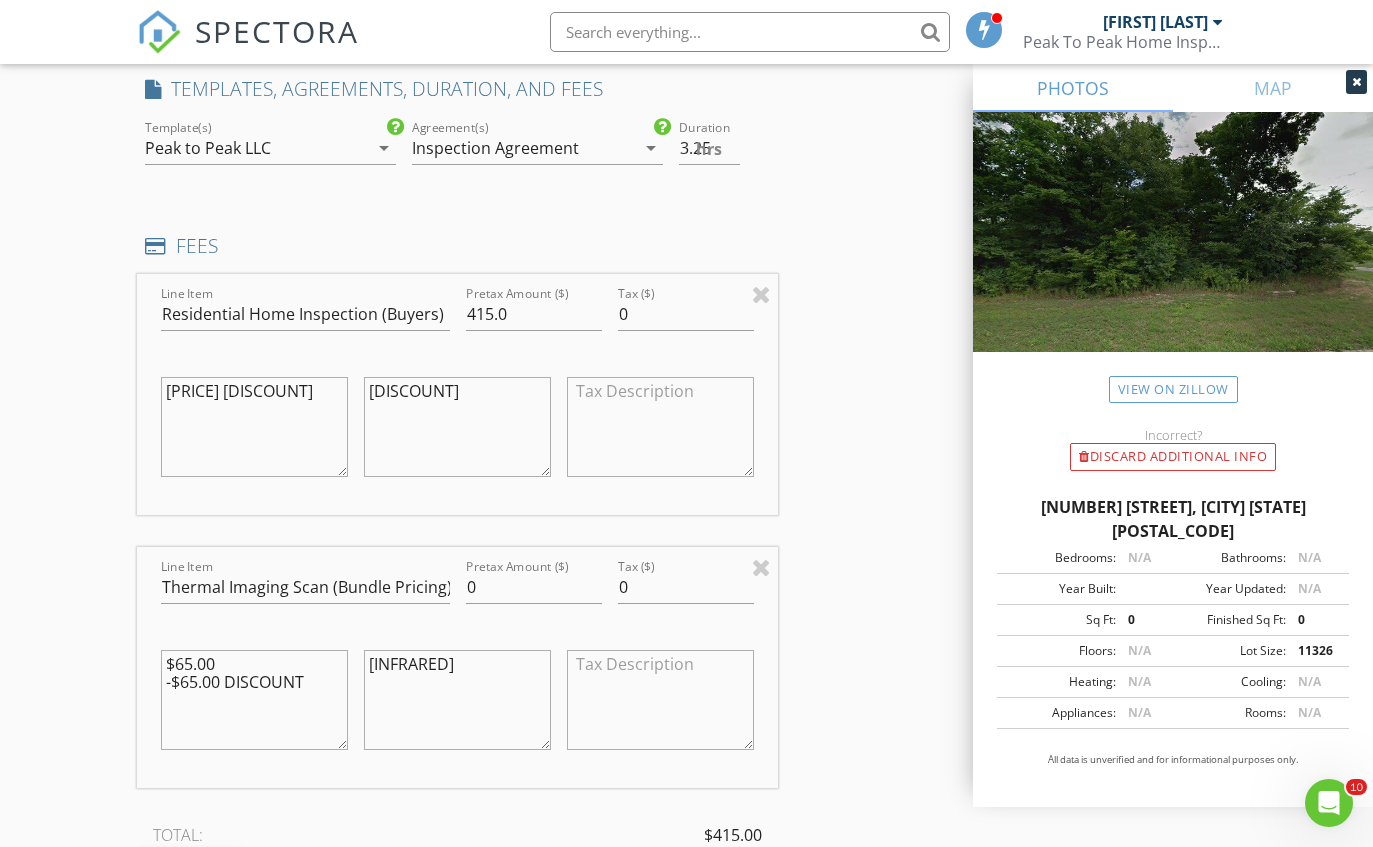 click on "[INFRARED]" at bounding box center [457, 700] 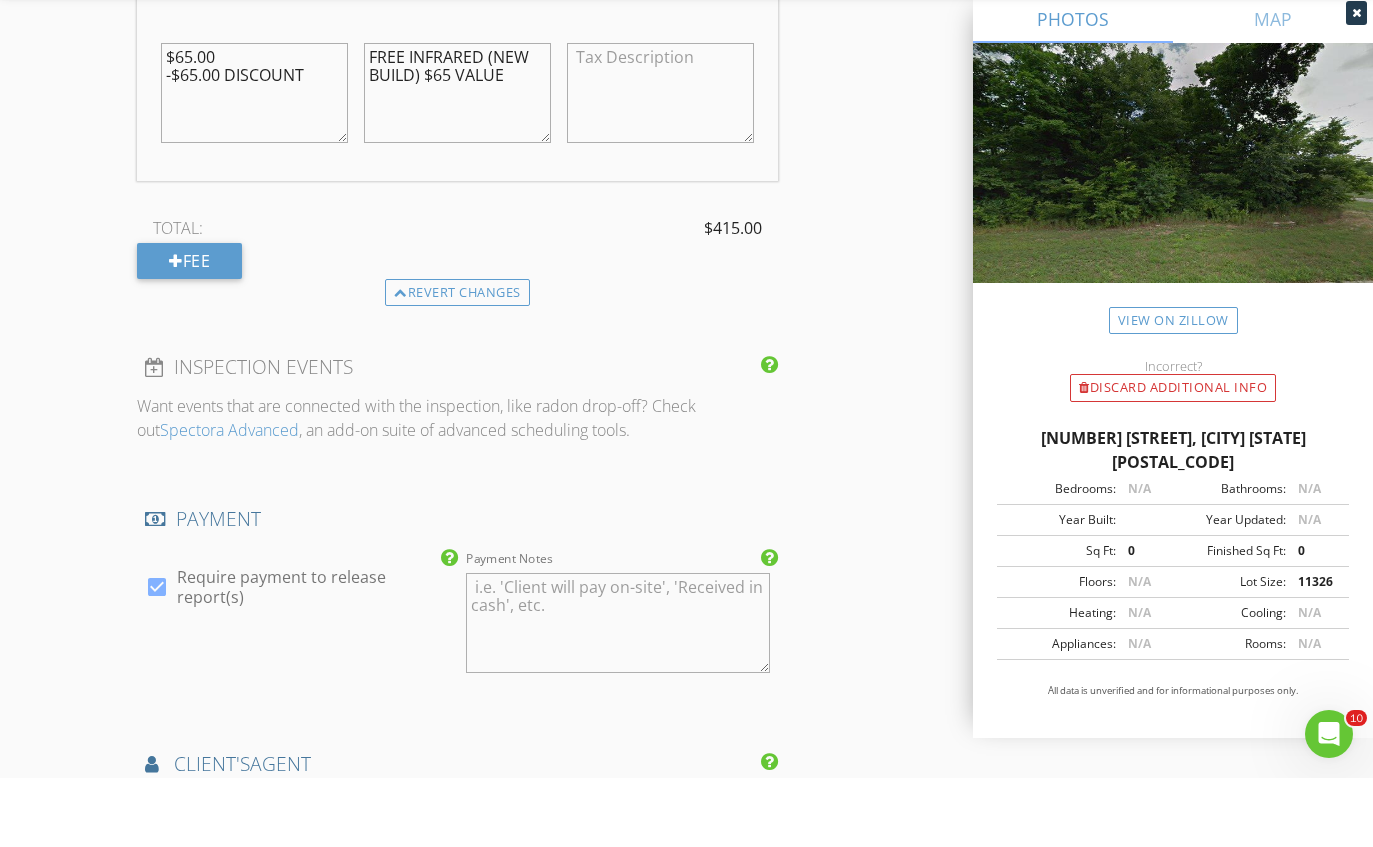 scroll, scrollTop: 2507, scrollLeft: 0, axis: vertical 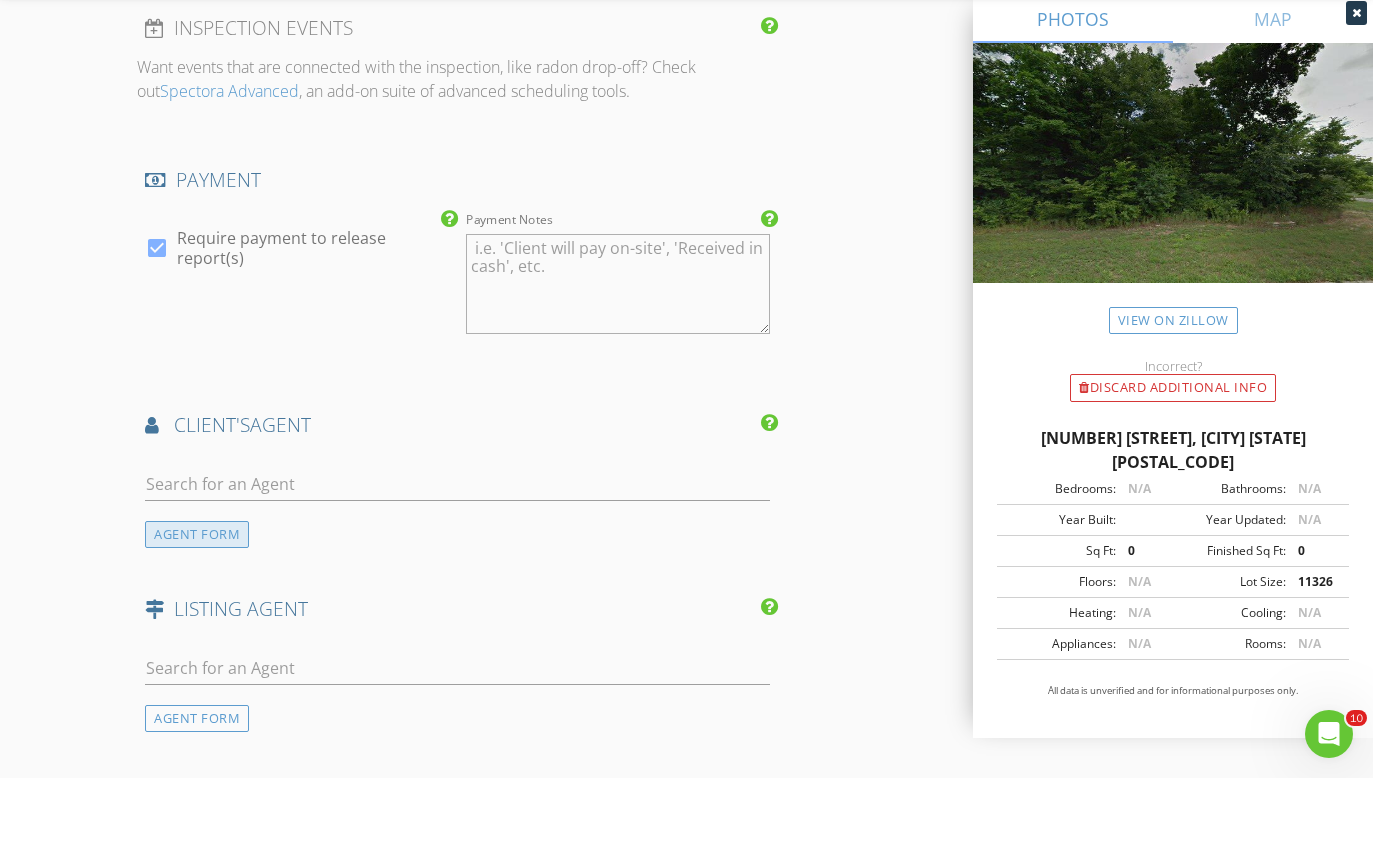type on "FREE INFRARED (NEW BUILD) $65 VALUE" 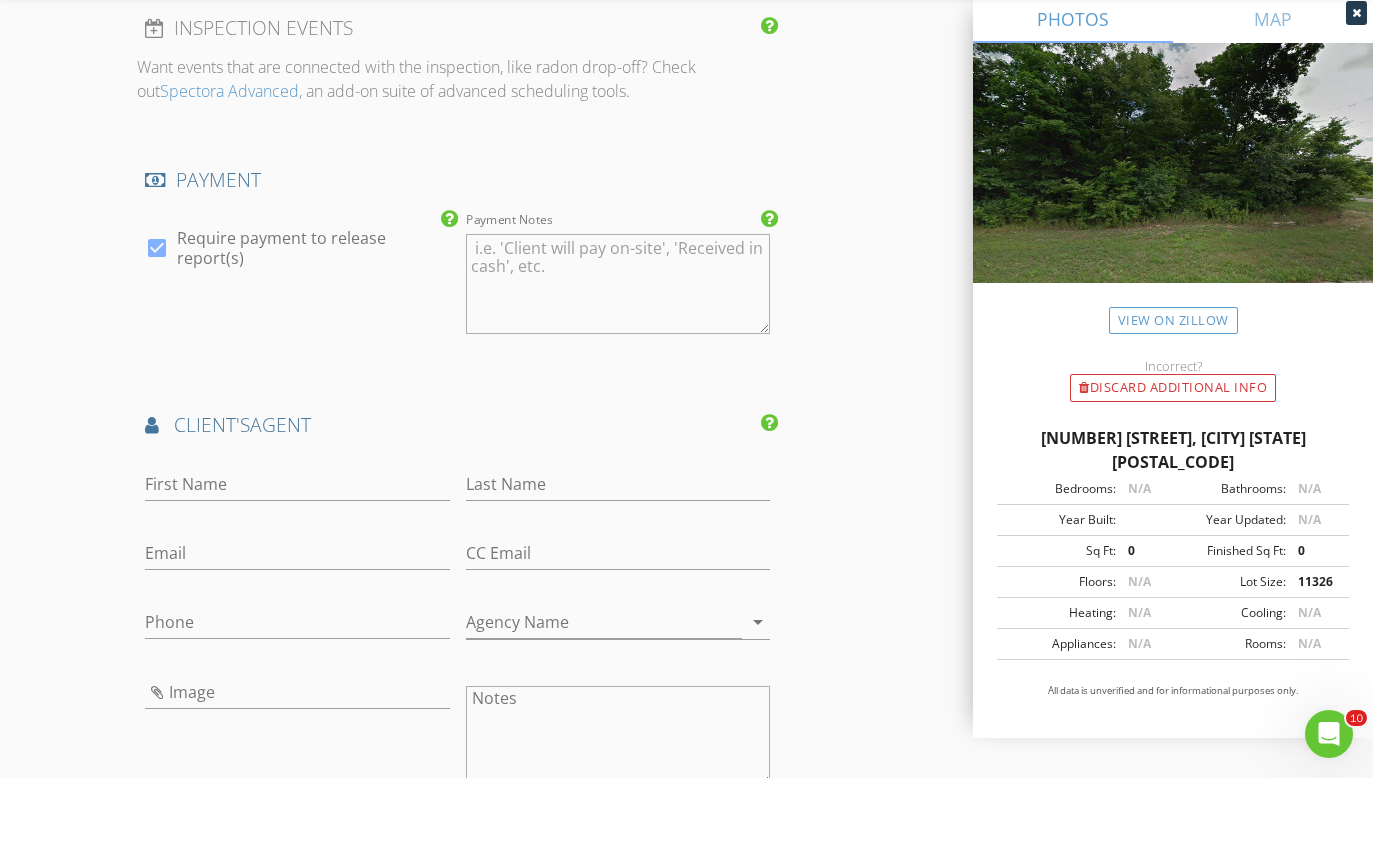 scroll, scrollTop: 2577, scrollLeft: 0, axis: vertical 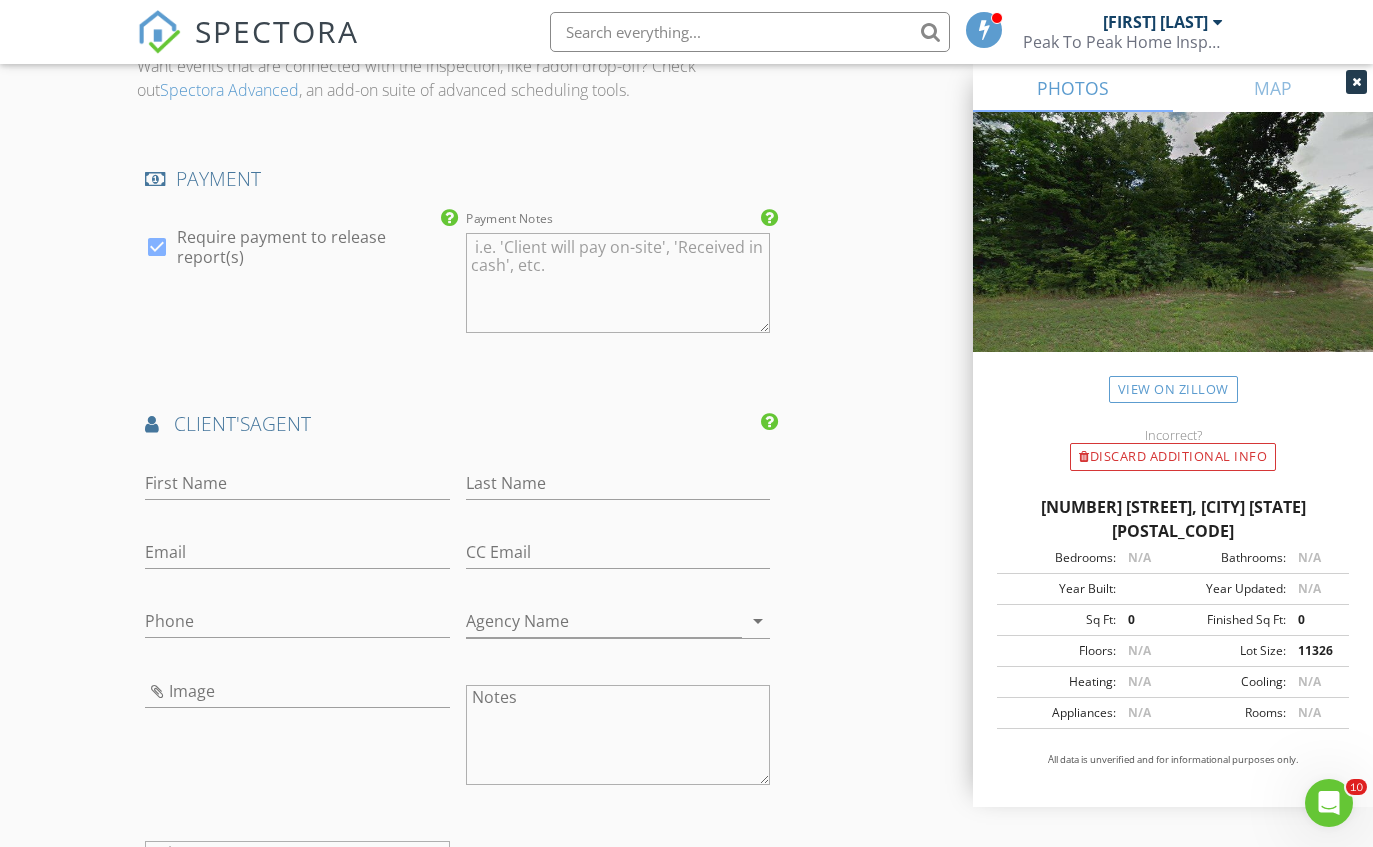 click on "First Name" at bounding box center [297, 487] 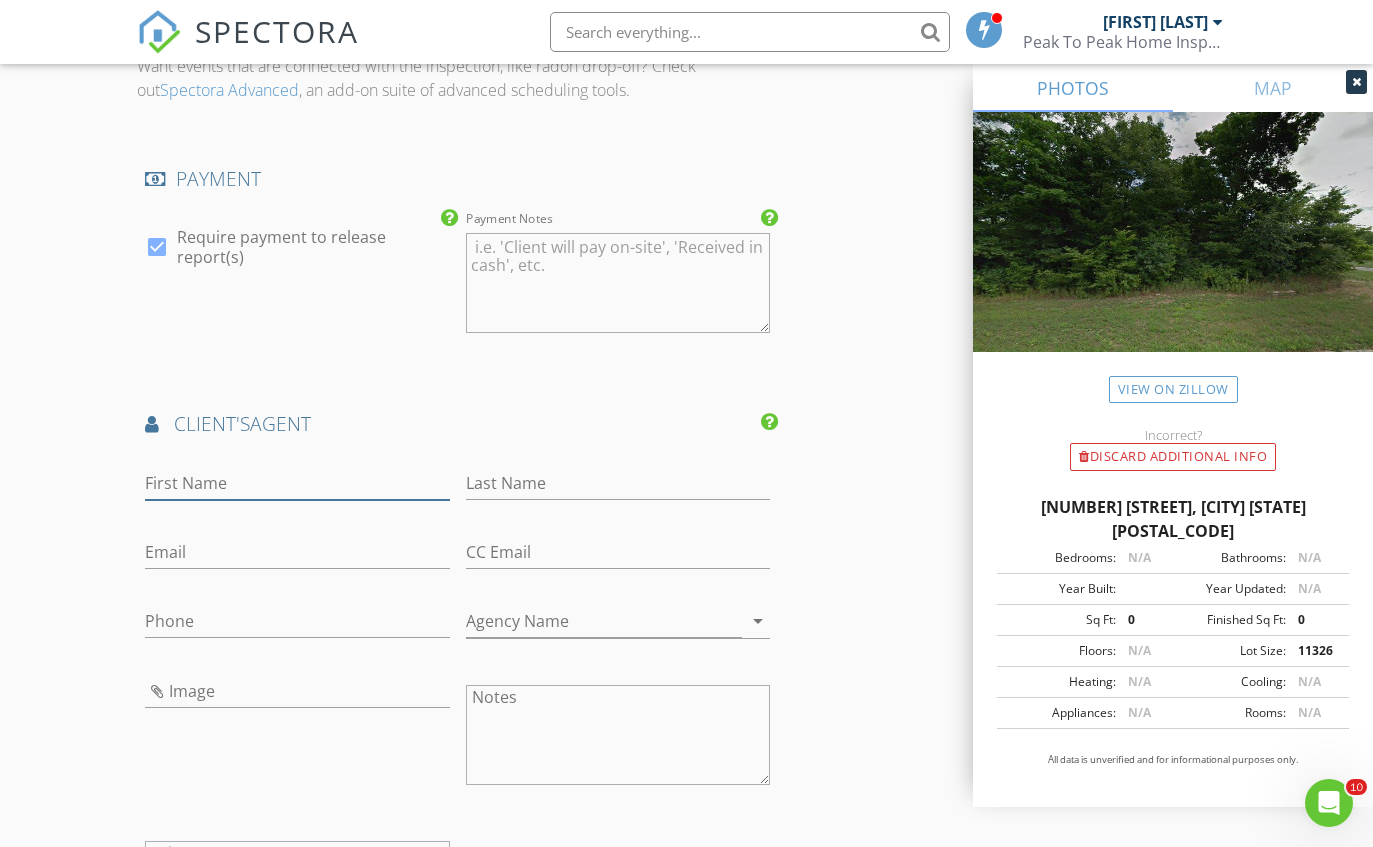 click on "First Name" at bounding box center (297, 483) 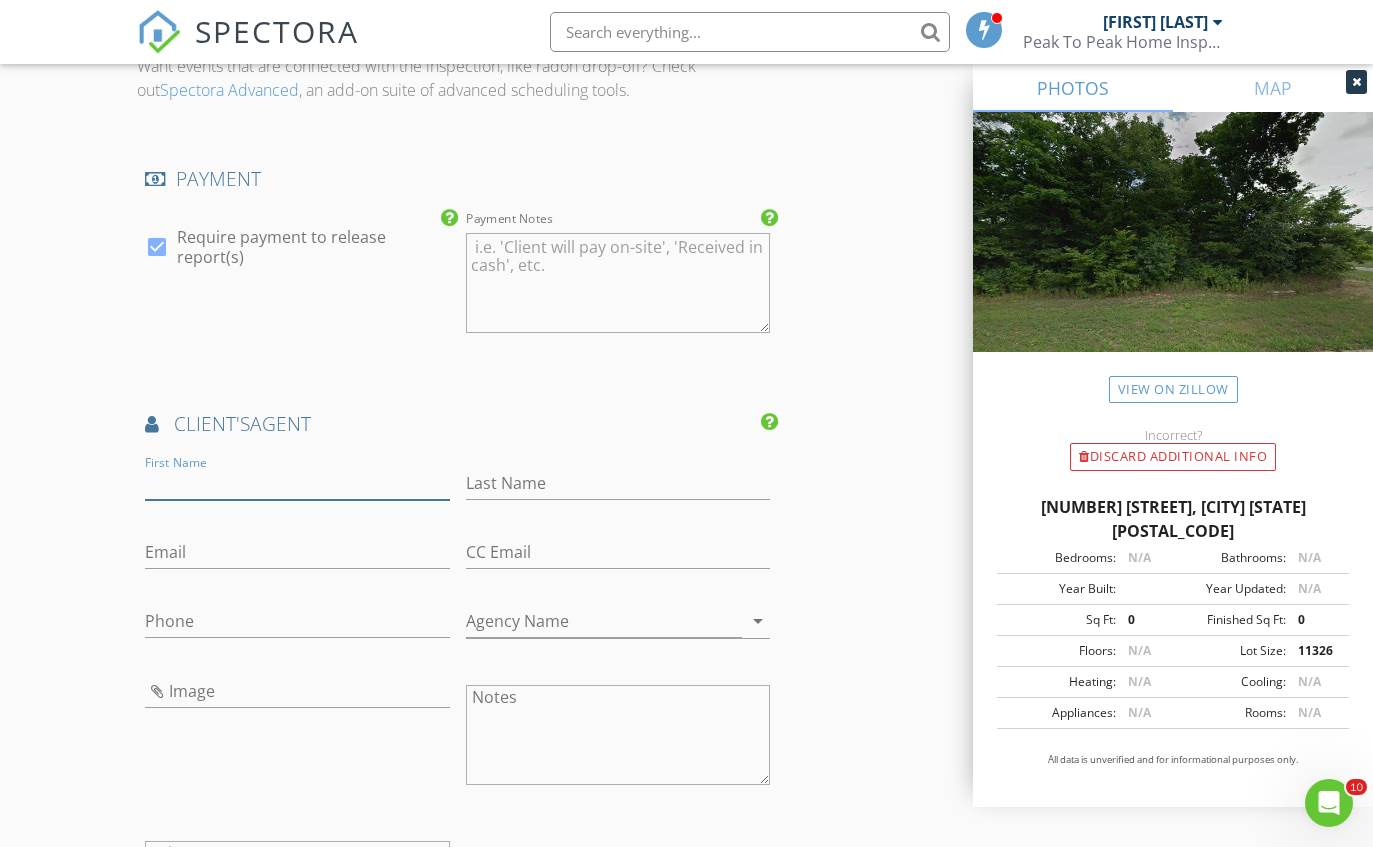 scroll, scrollTop: 2576, scrollLeft: 0, axis: vertical 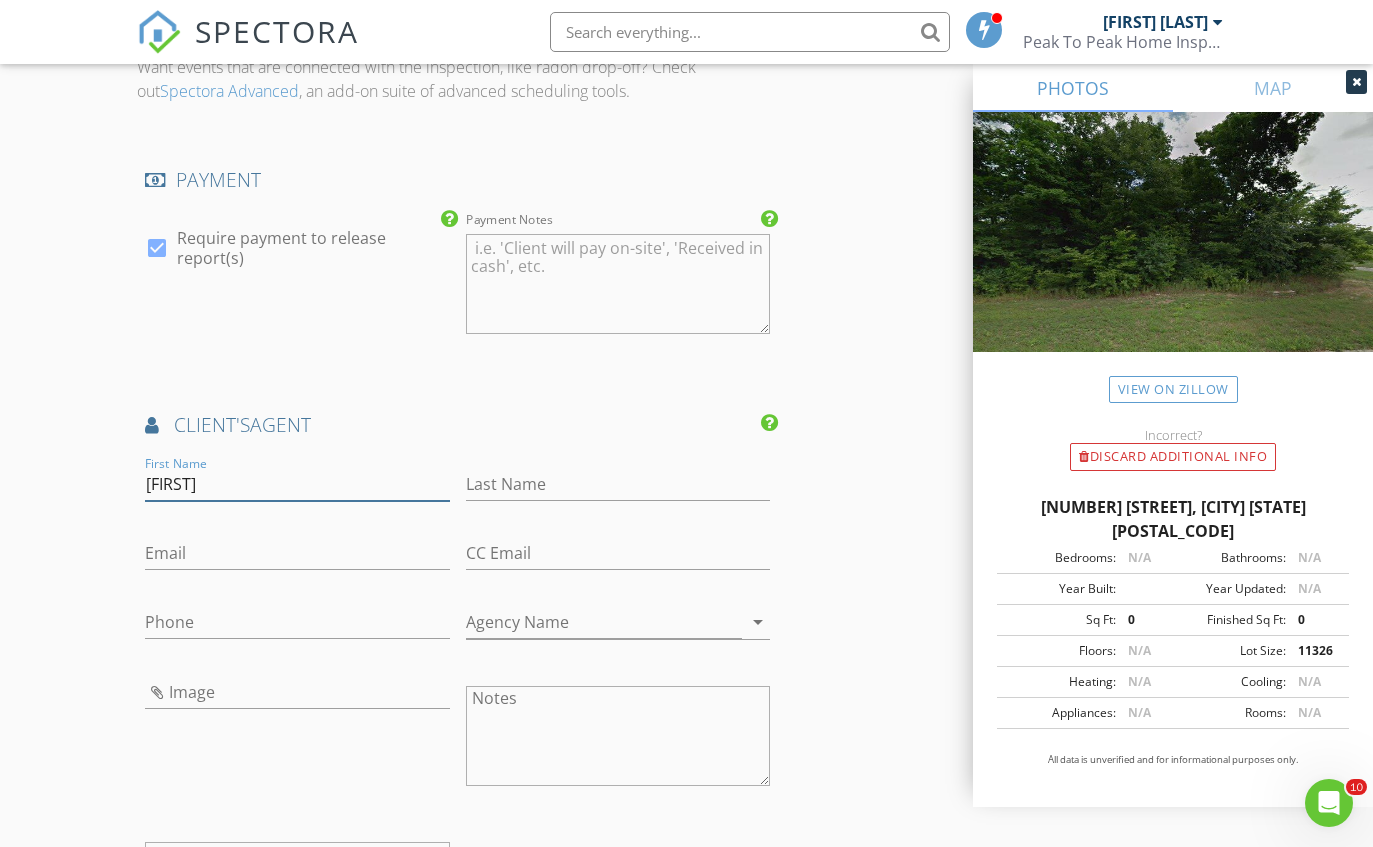 type on "[FIRST]" 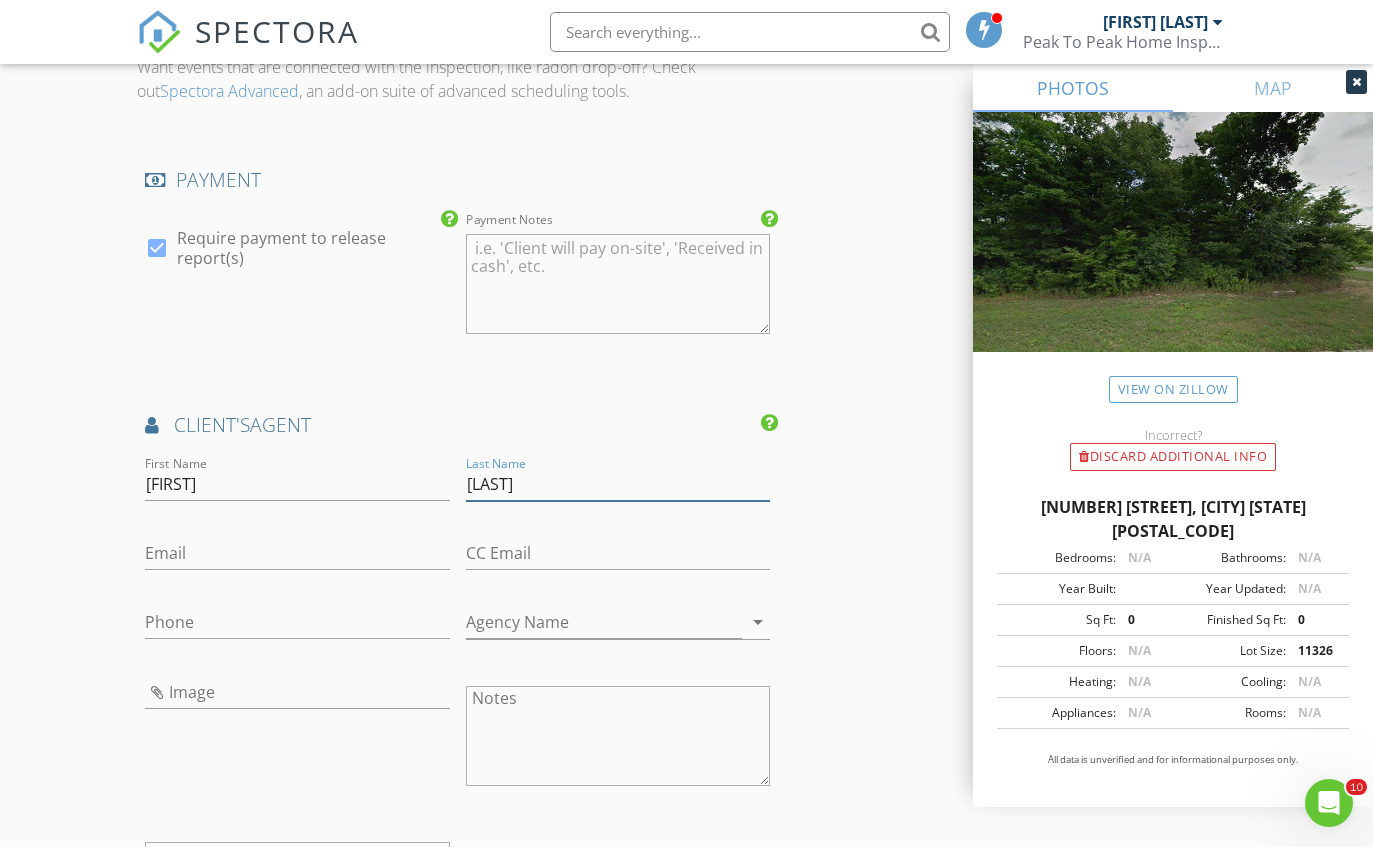 type on "[LAST]" 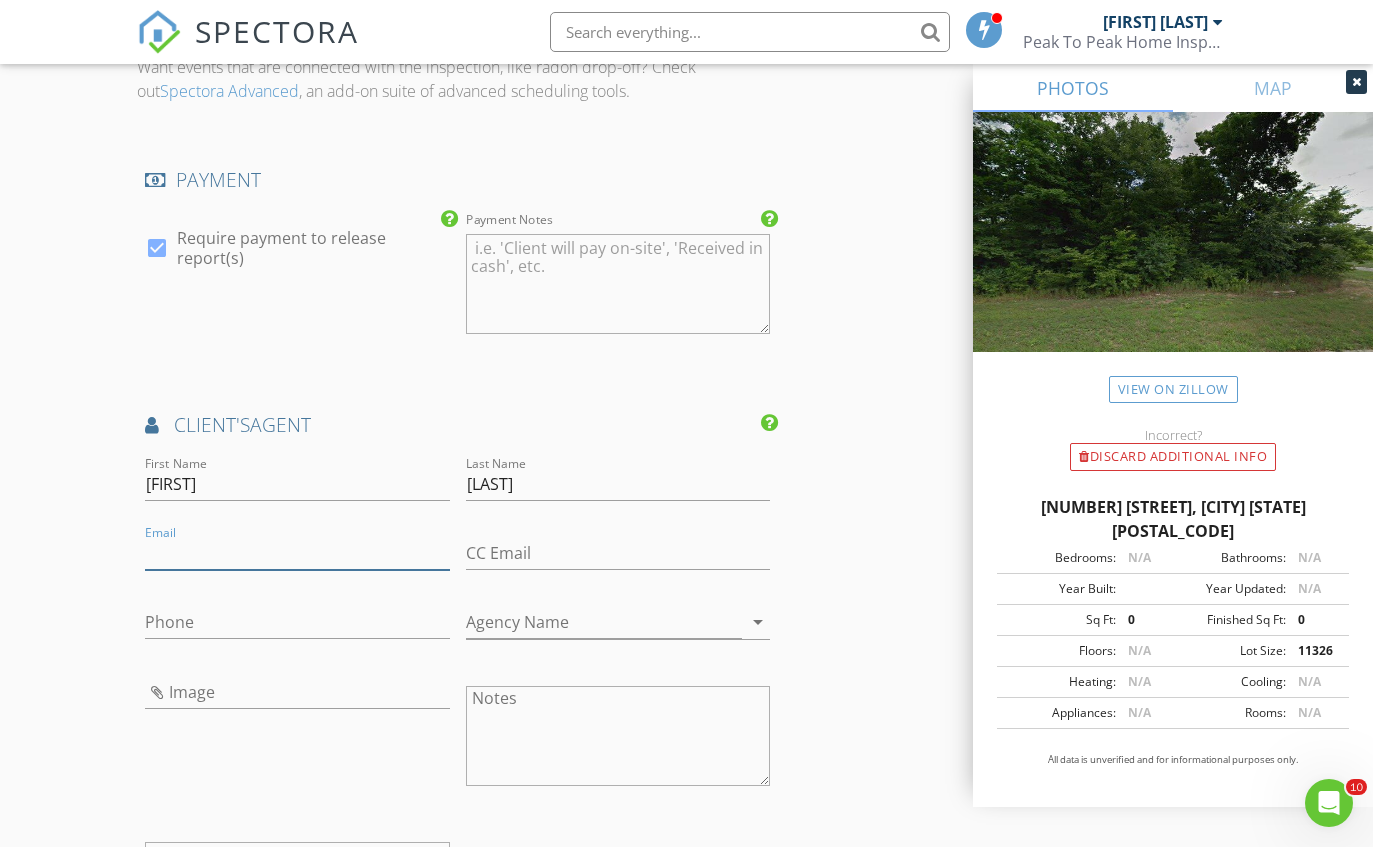 click on "Email" at bounding box center (297, 553) 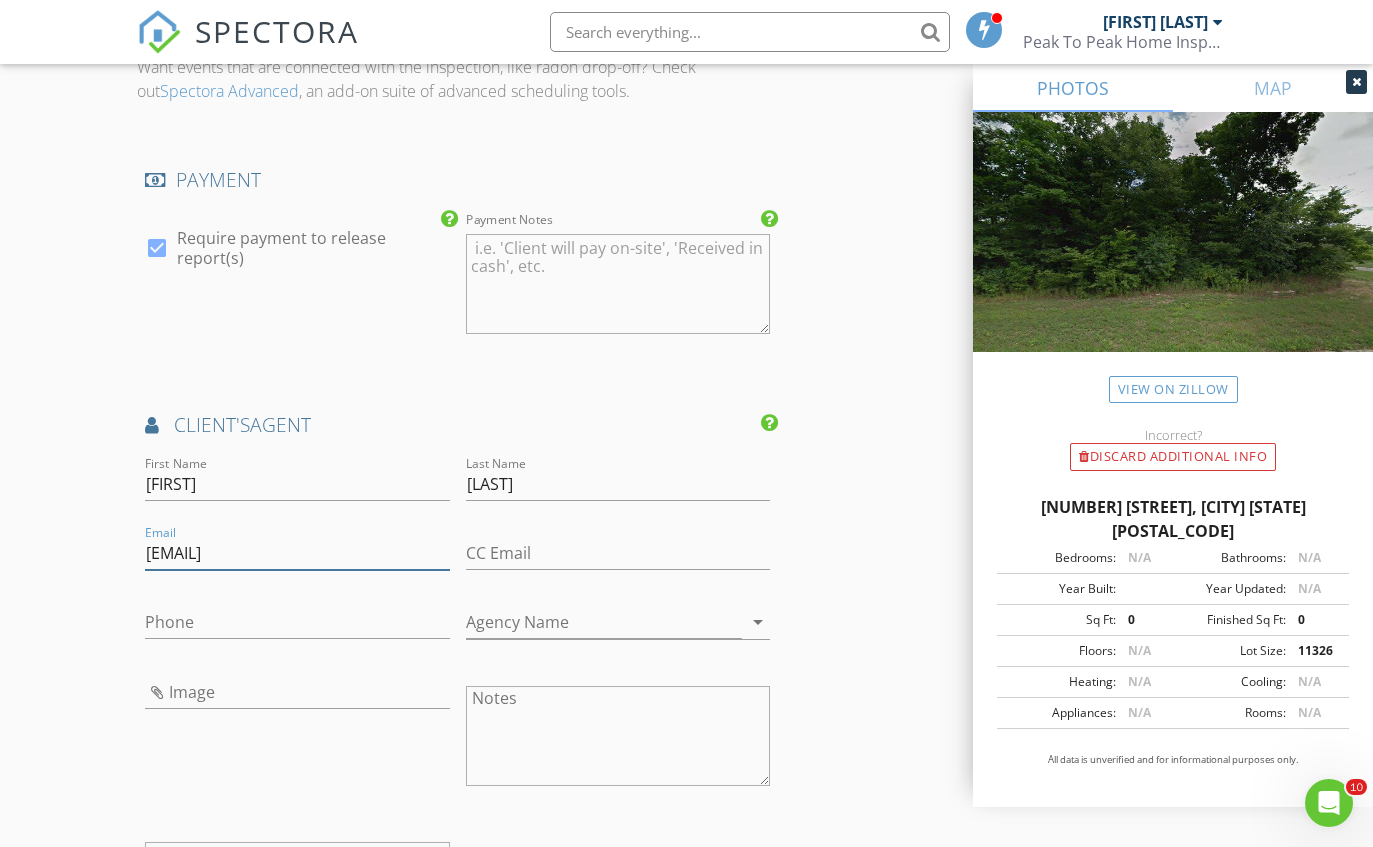 type on "[EMAIL]" 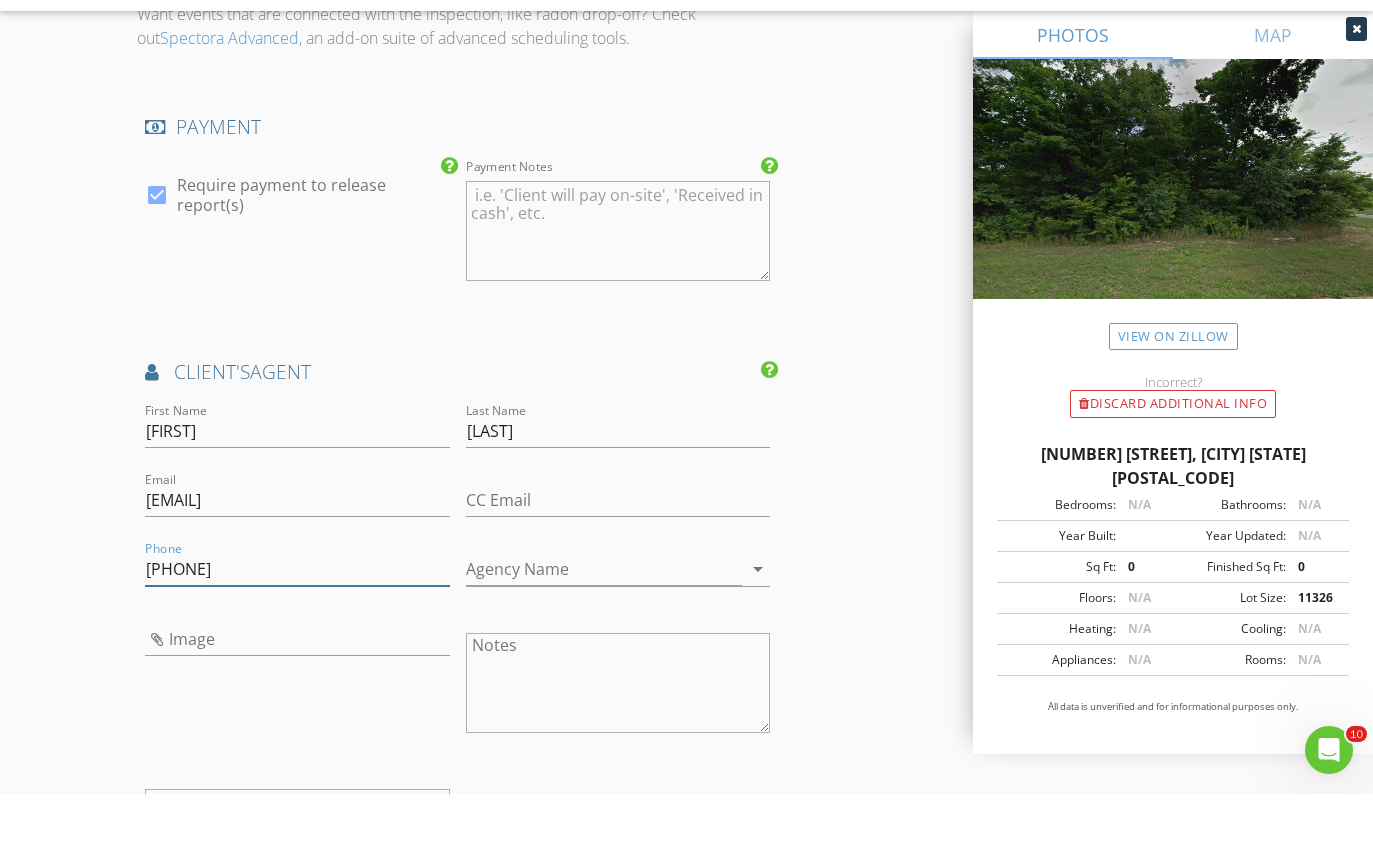 type on "[PHONE]" 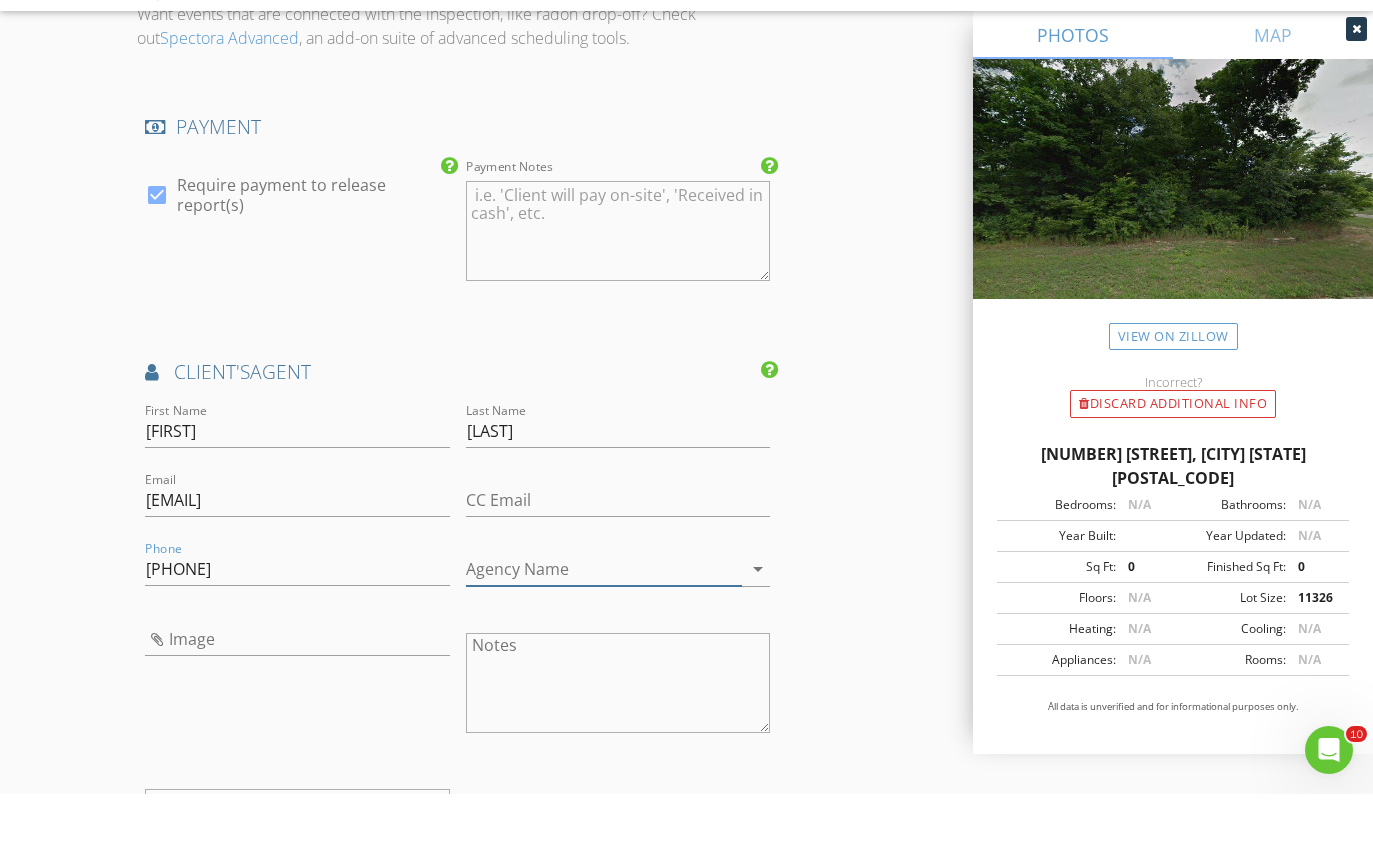 click on "Agency Name" at bounding box center (604, 622) 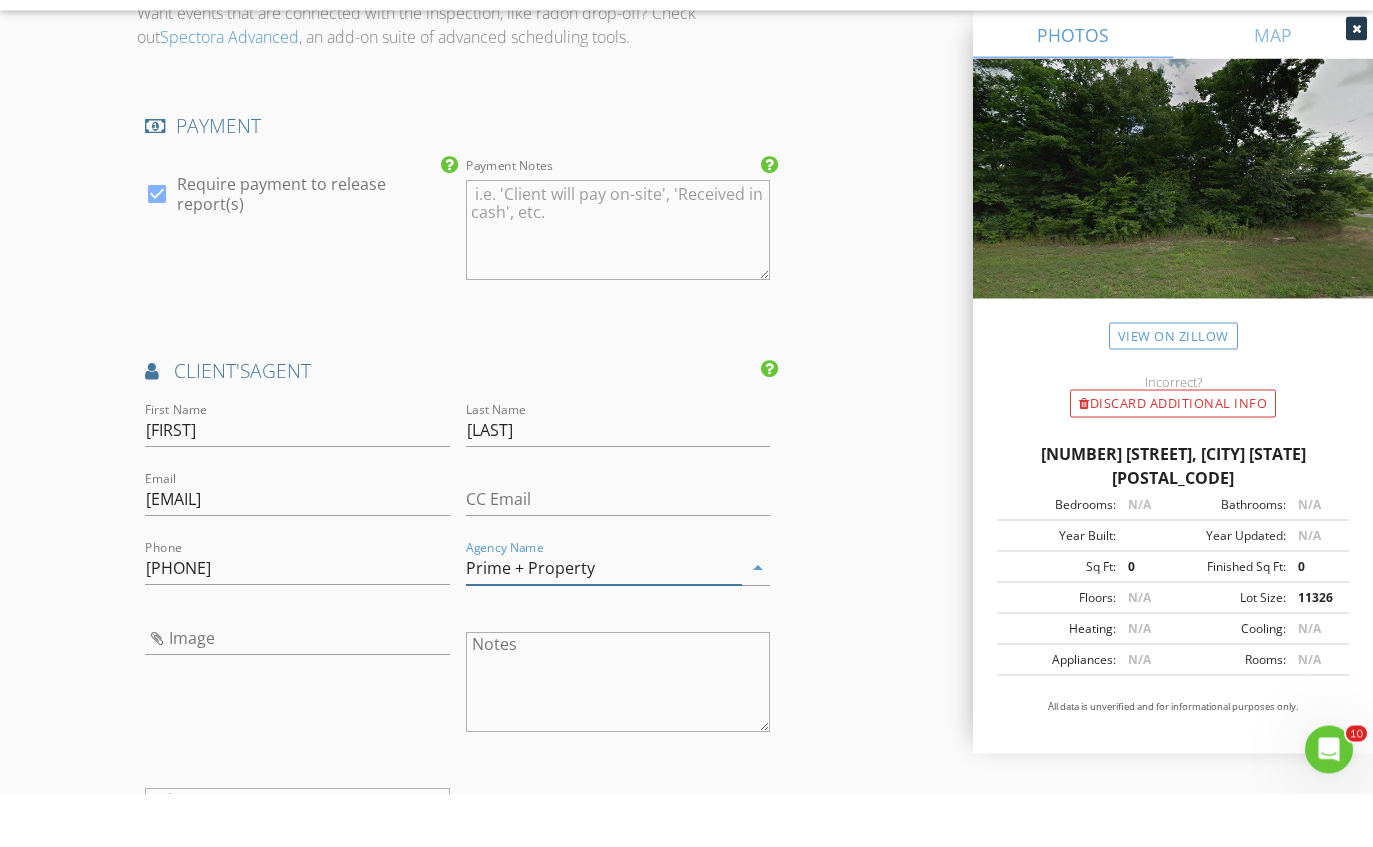 scroll, scrollTop: 2630, scrollLeft: 0, axis: vertical 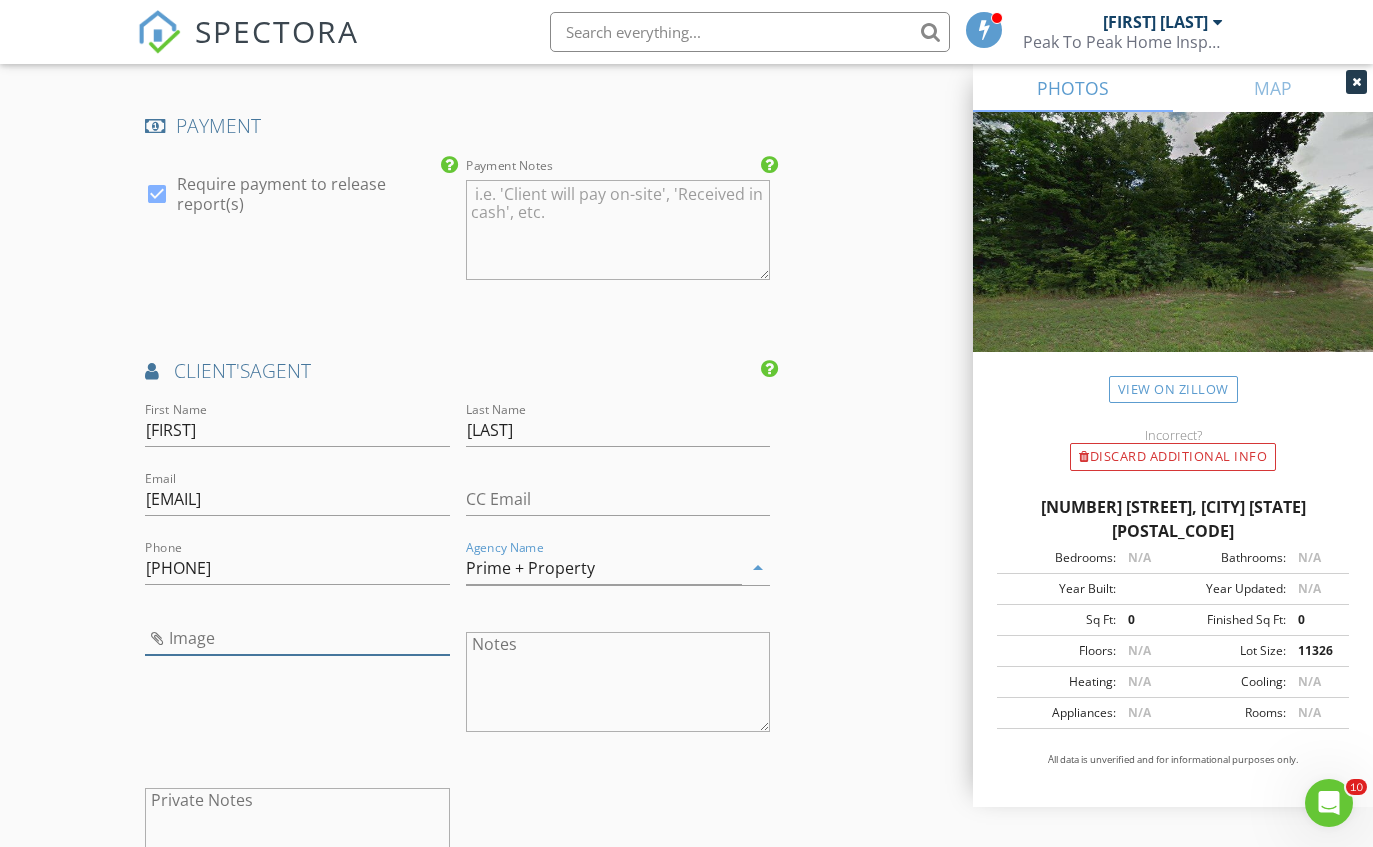 click at bounding box center (297, 638) 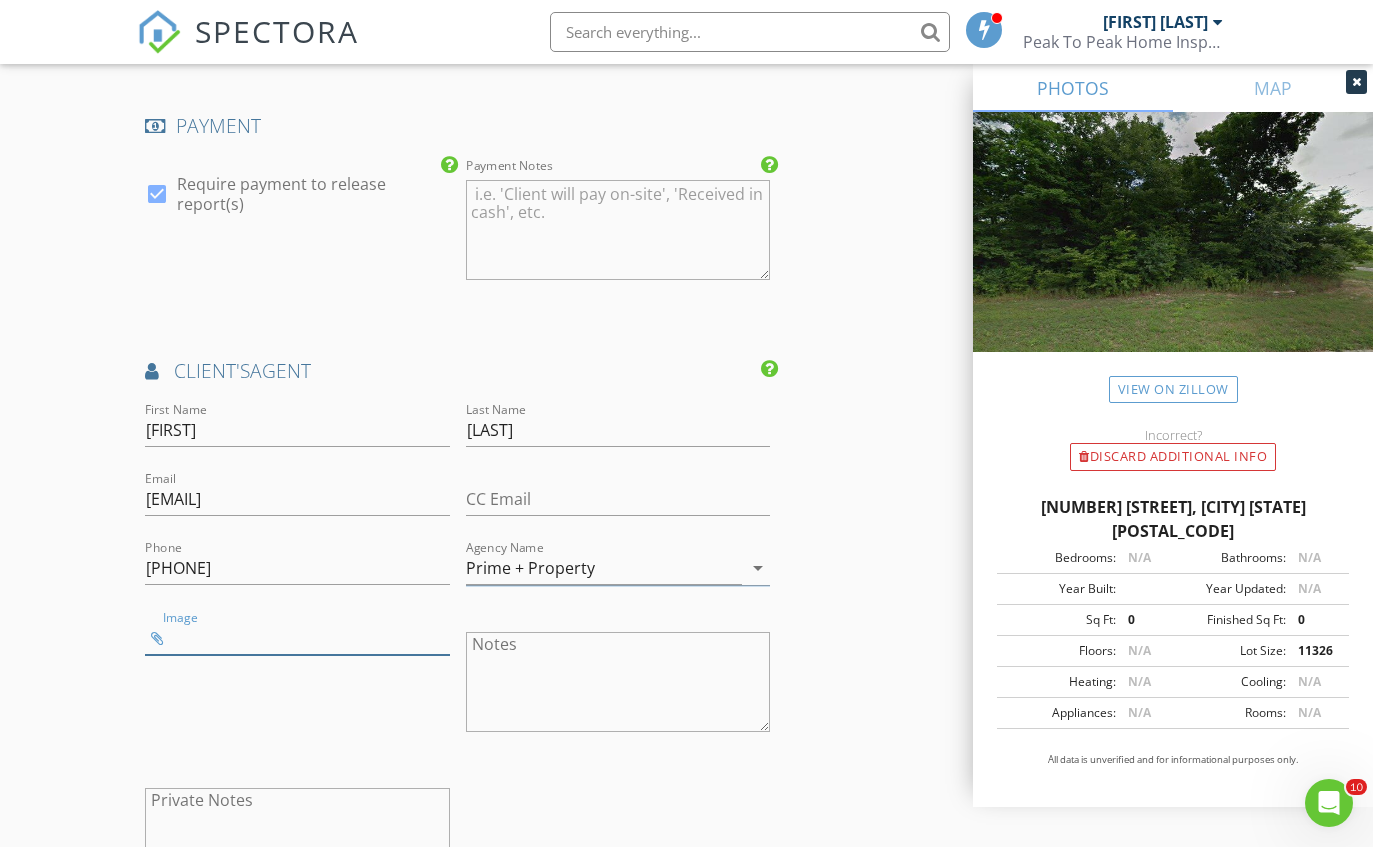 type on "Prime + Property" 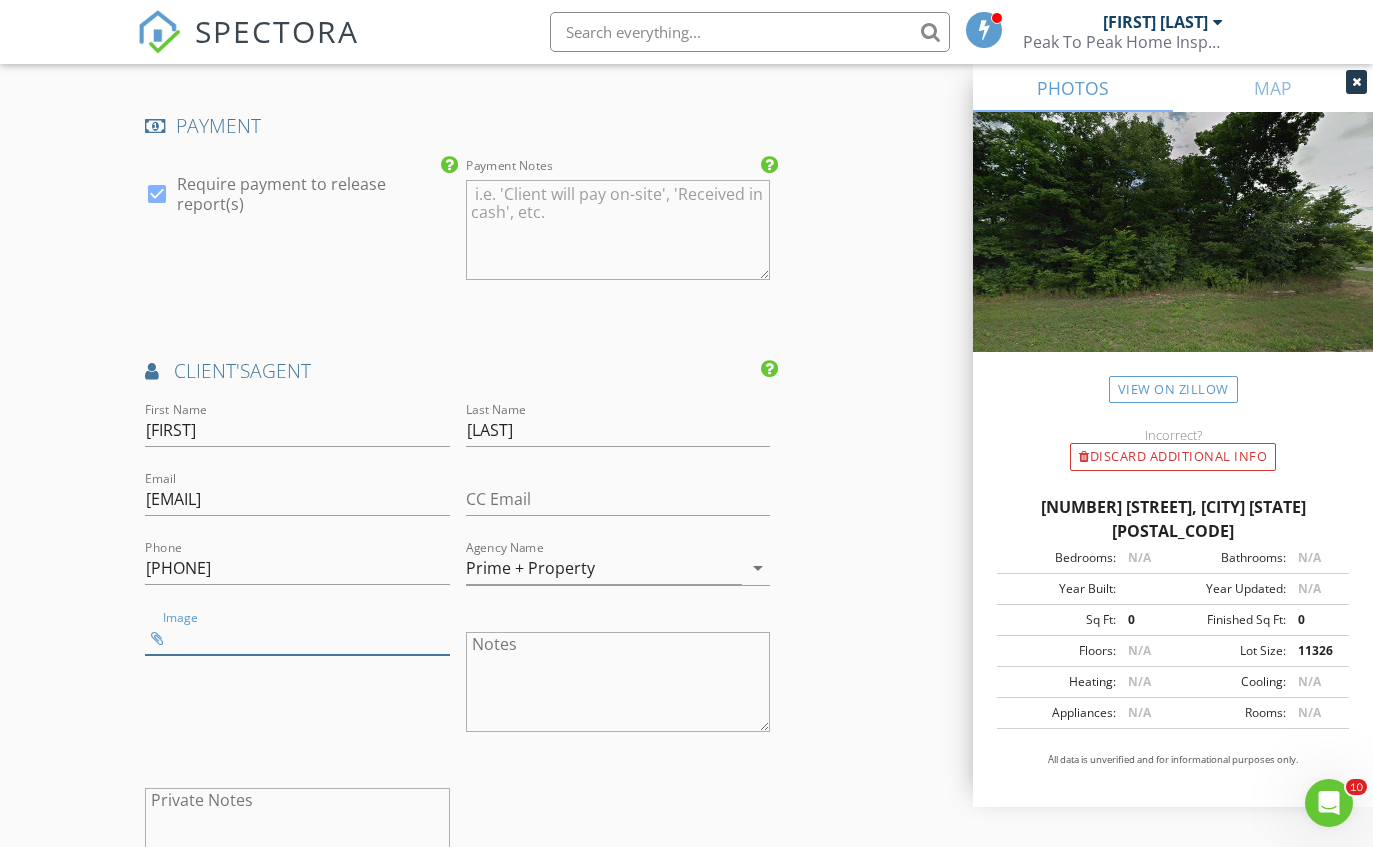 type on "[FILENAME]" 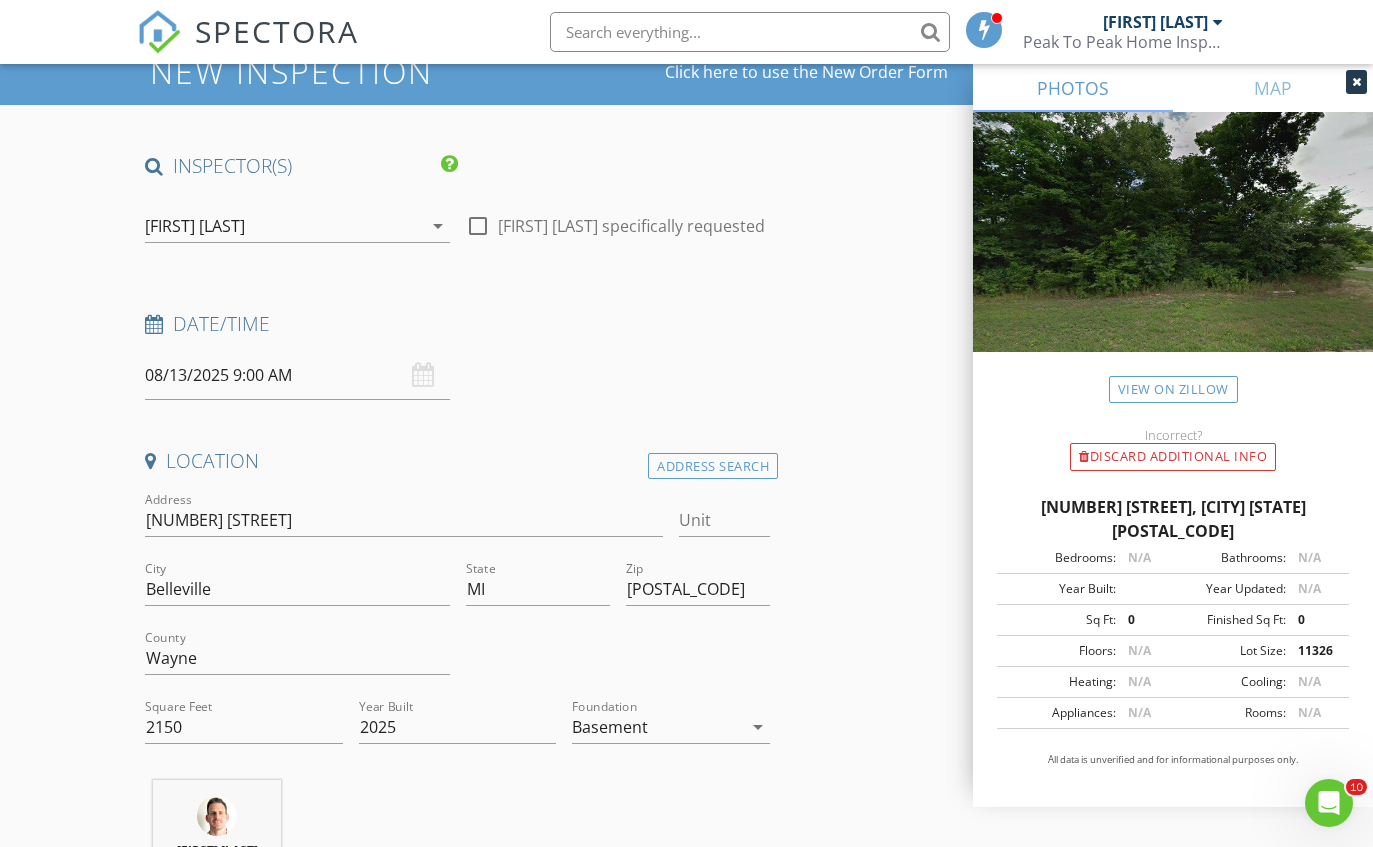 scroll, scrollTop: 0, scrollLeft: 0, axis: both 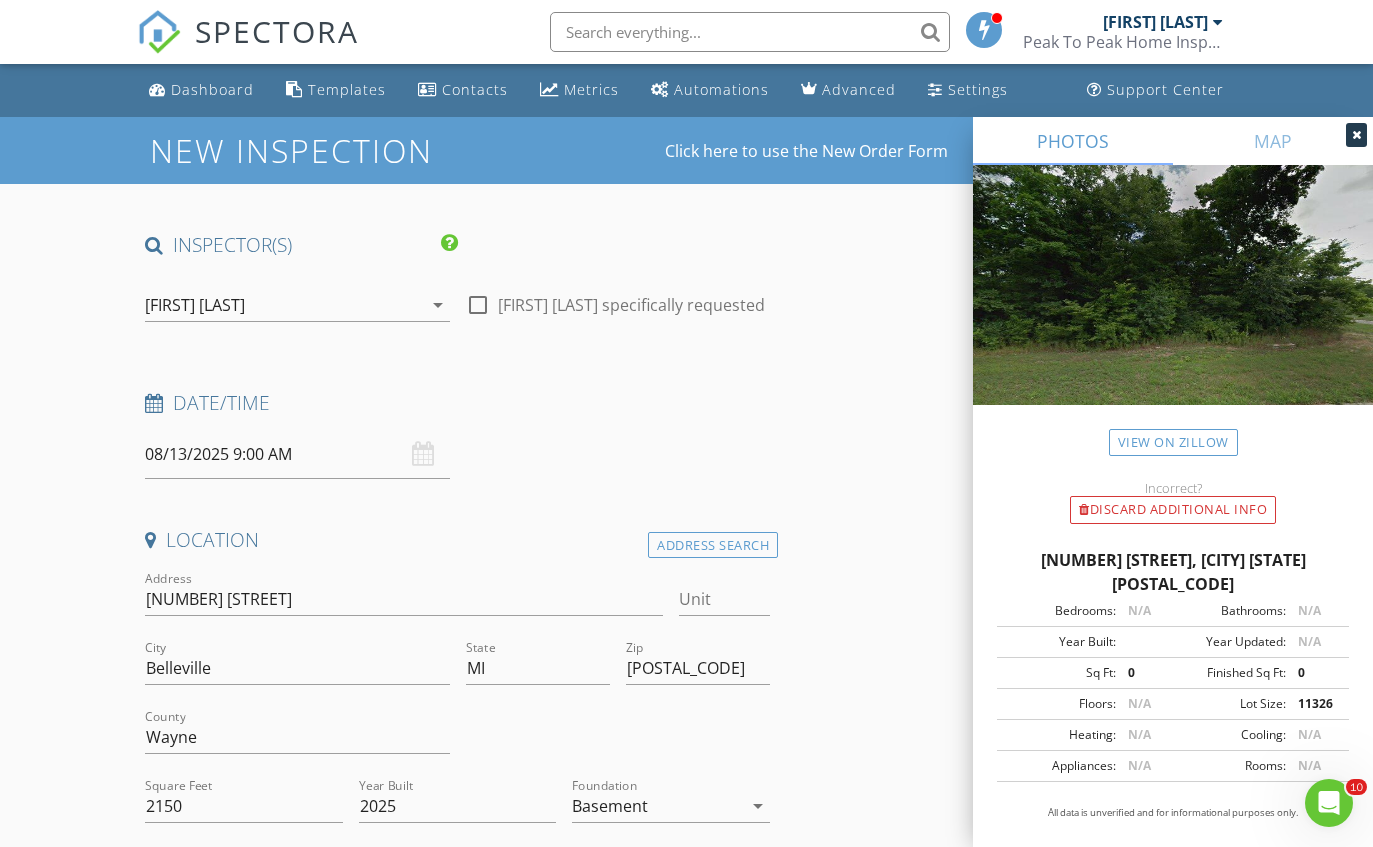click on "08/13/2025 9:00 AM" at bounding box center [297, 454] 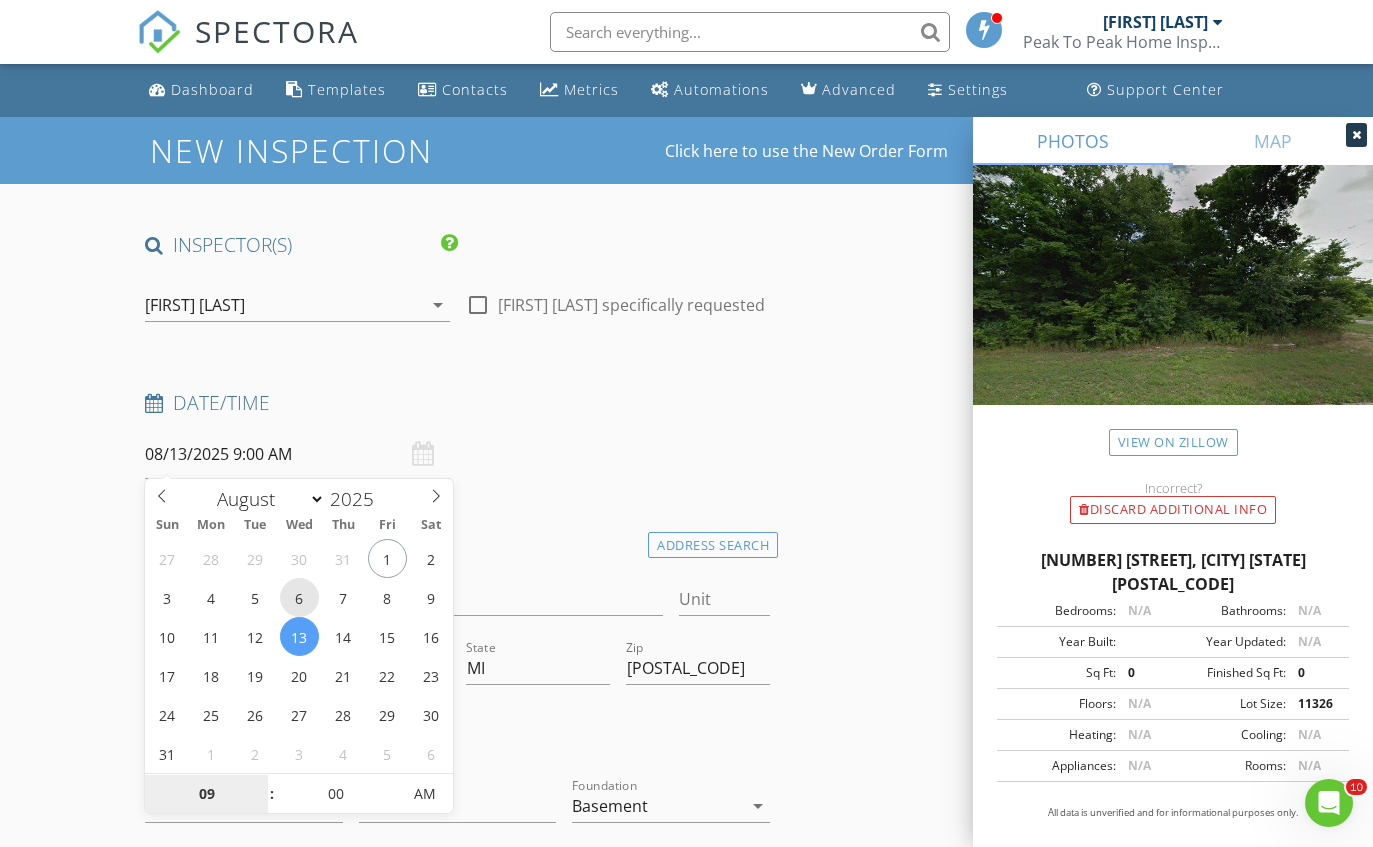 type on "08/06/2025 9:00 AM" 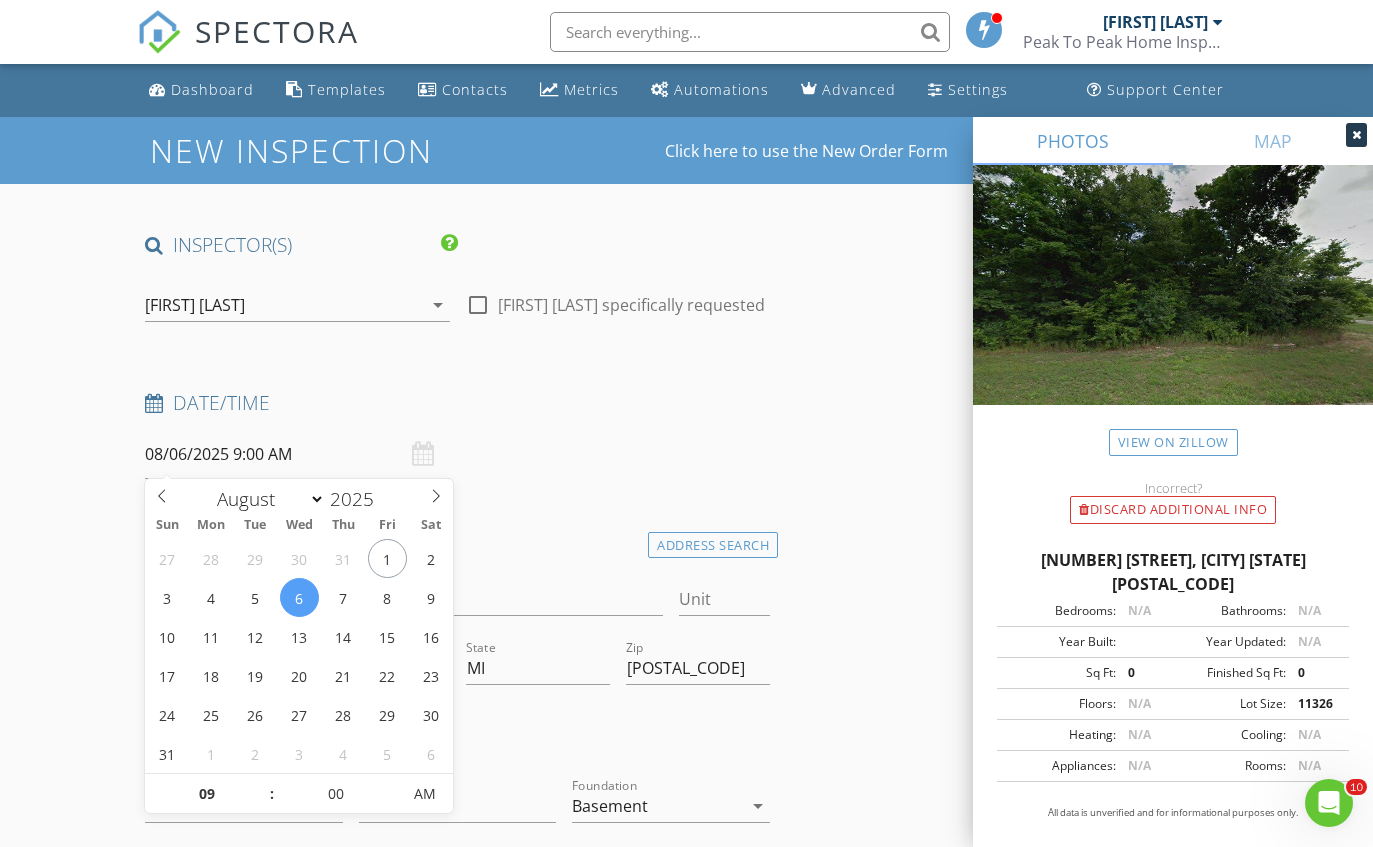 click on "INSPECTOR(S)
check_box   [FIRST] [LAST]   PRIMARY   [FIRST] [LAST] arrow_drop_down   check_box_outline_blank [FIRST] [LAST] specifically requested
Date/Time
[DATE] [TIME]
Location
Address Search       Address [NUMBER] [STREET]   Unit   City [CITY]   State [STATE]   Zip [POSTAL_CODE]   County [COUNTY]     Square Feet [NUMBER]   Year Built [YEAR]   Foundation Basement arrow_drop_down     [FIRST] [LAST]     [NUMBER] miles     ([TIME])
client
check_box Enable Client CC email for this inspection   Client Search     check_box_outline_blank Client is a Company/Organization     First Name [FIRST]   Last Name [LAST]   Email [EMAIL]   CC Email   Phone [PHONE]           Notes   Private Notes
ADDITIONAL client
SERVICES
check_box   Residential Home Inspection (Buyers)   check_box_outline_blank" at bounding box center (457, 2284) 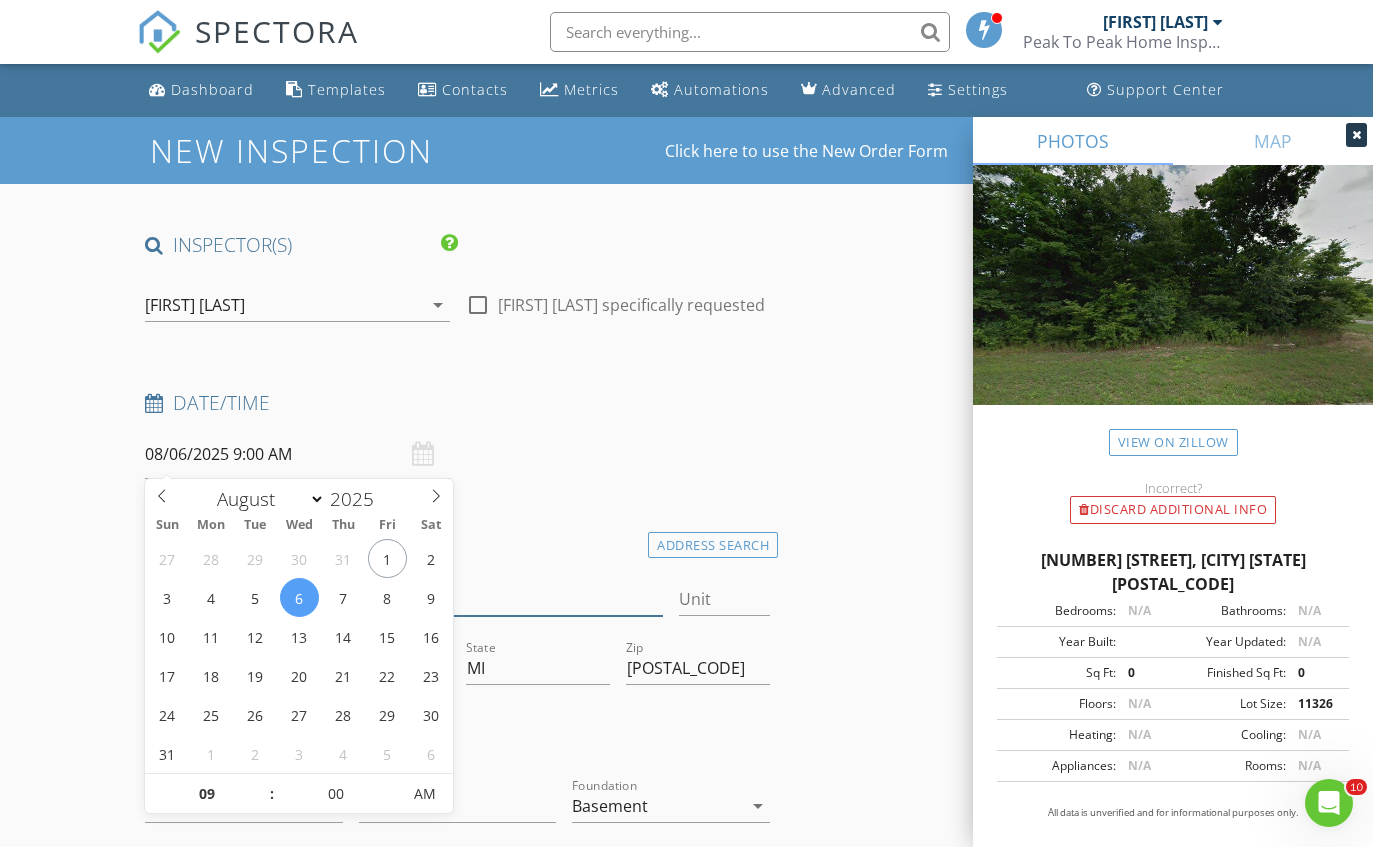 click on "[NUMBER] [STREET]" at bounding box center (404, 599) 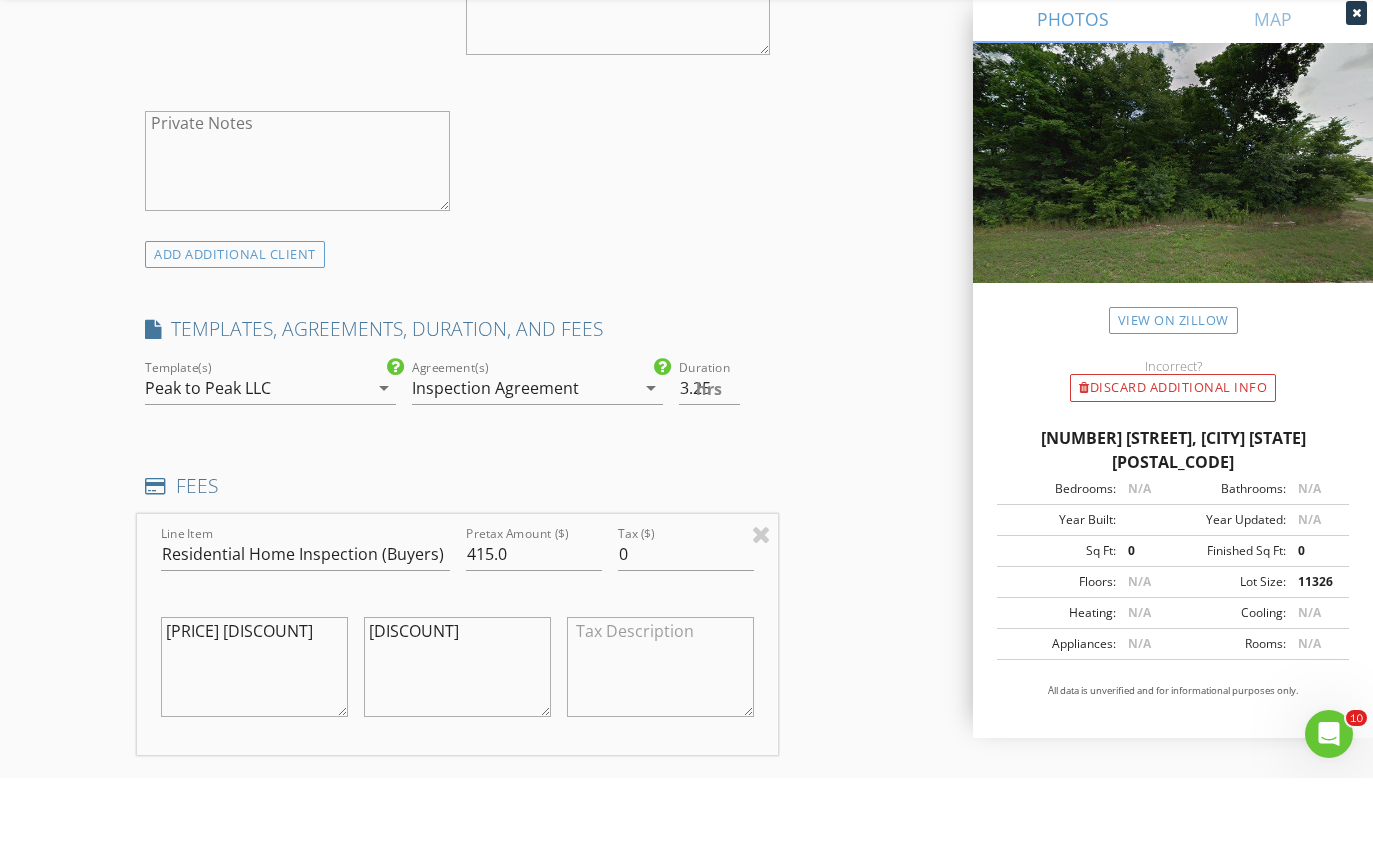 scroll, scrollTop: 1405, scrollLeft: 0, axis: vertical 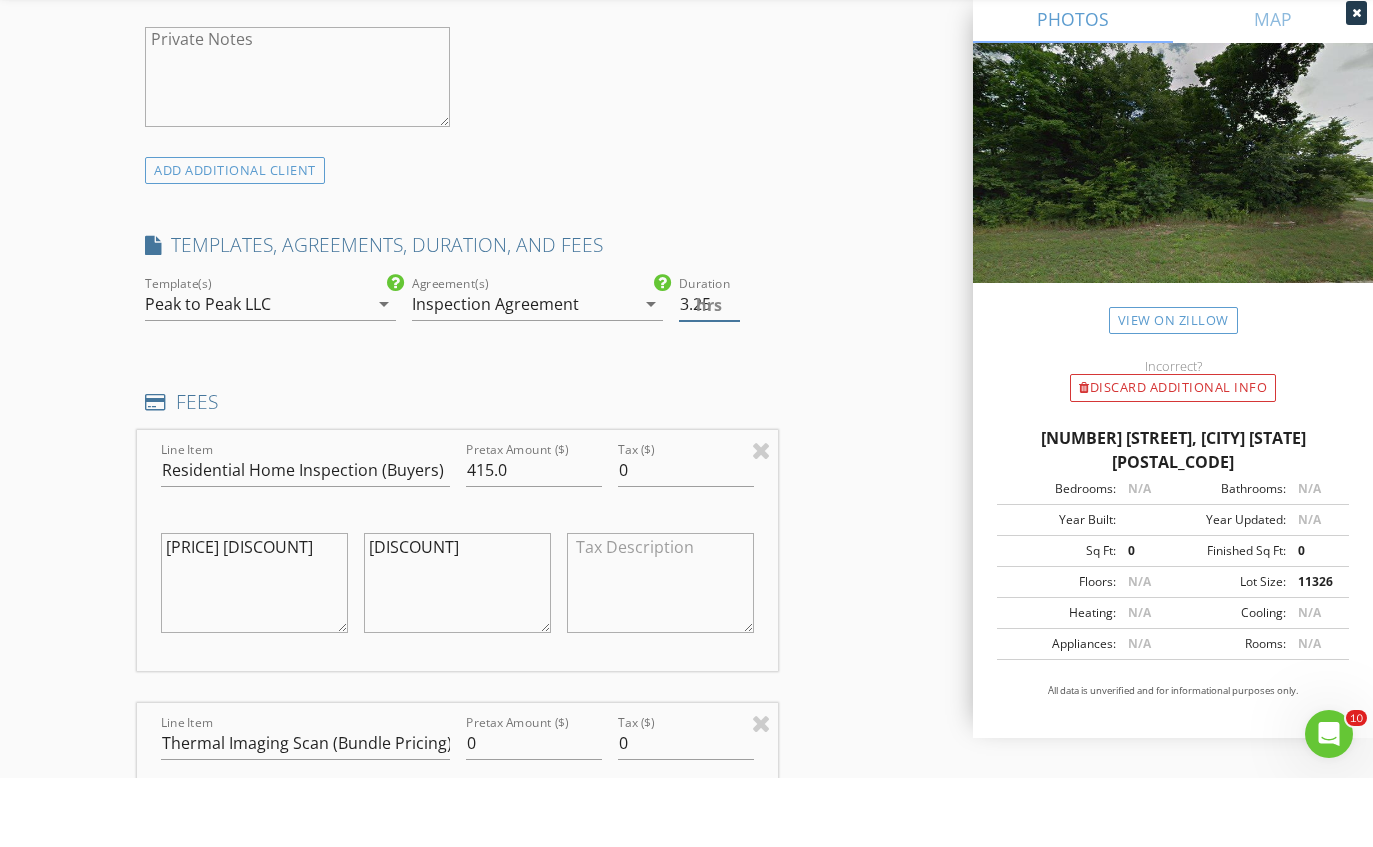 click on "hrs" at bounding box center (709, 374) 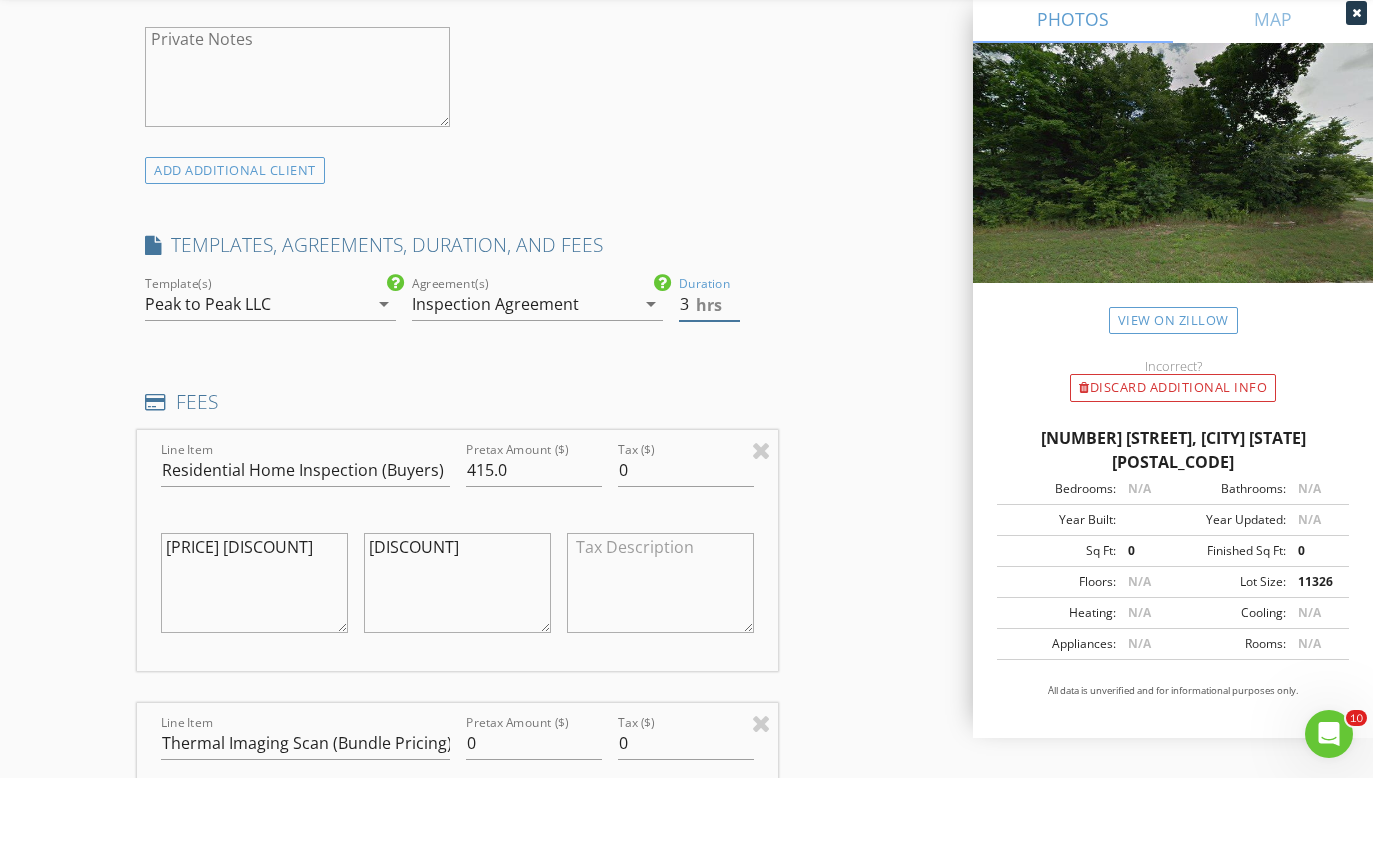 type on "3" 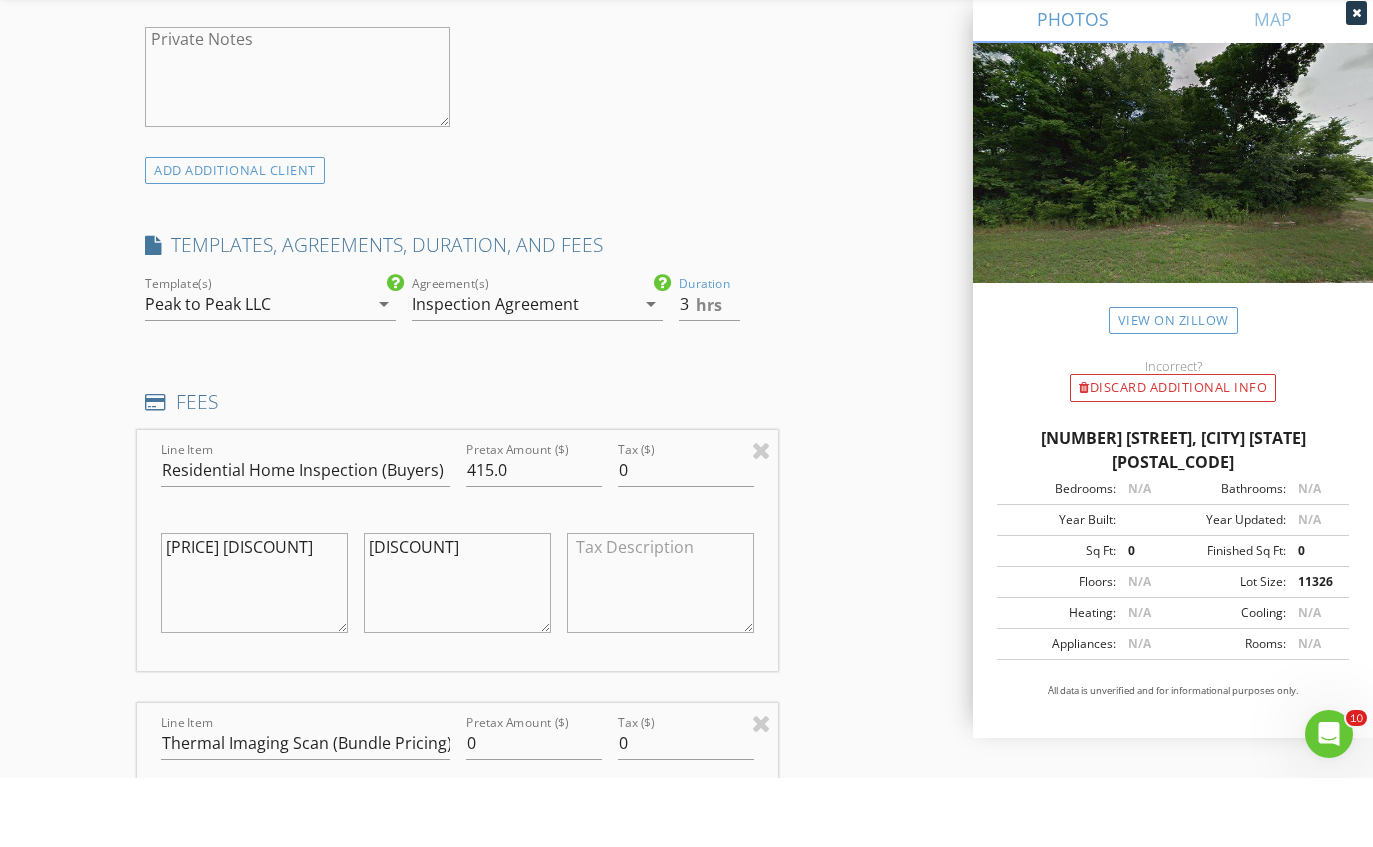 click on "INSPECTOR(S)
check_box   [FIRST] [LAST]   PRIMARY   [FIRST] [LAST] arrow_drop_down   check_box_outline_blank [FIRST] [LAST] specifically requested
Date/Time
[DATE] [TIME]
Location
Address Search       Address [NUMBER] [STREET]   Unit   City [CITY]   State [STATE]   Zip [POSTAL_CODE]   County [COUNTY]     Square Feet [NUMBER]   Year Built [YEAR]   Foundation Basement arrow_drop_down     [FIRST] [LAST]     [NUMBER] miles     ([TIME])
client
check_box Enable Client CC email for this inspection   Client Search     check_box_outline_blank Client is a Company/Organization     First Name [FIRST]   Last Name [LAST]   Email [EMAIL]   CC Email   Phone [PHONE]           Notes   Private Notes
ADDITIONAL client
SERVICES
check_box   Residential Home Inspection (Buyers)   check_box_outline_blank" at bounding box center [686, 938] 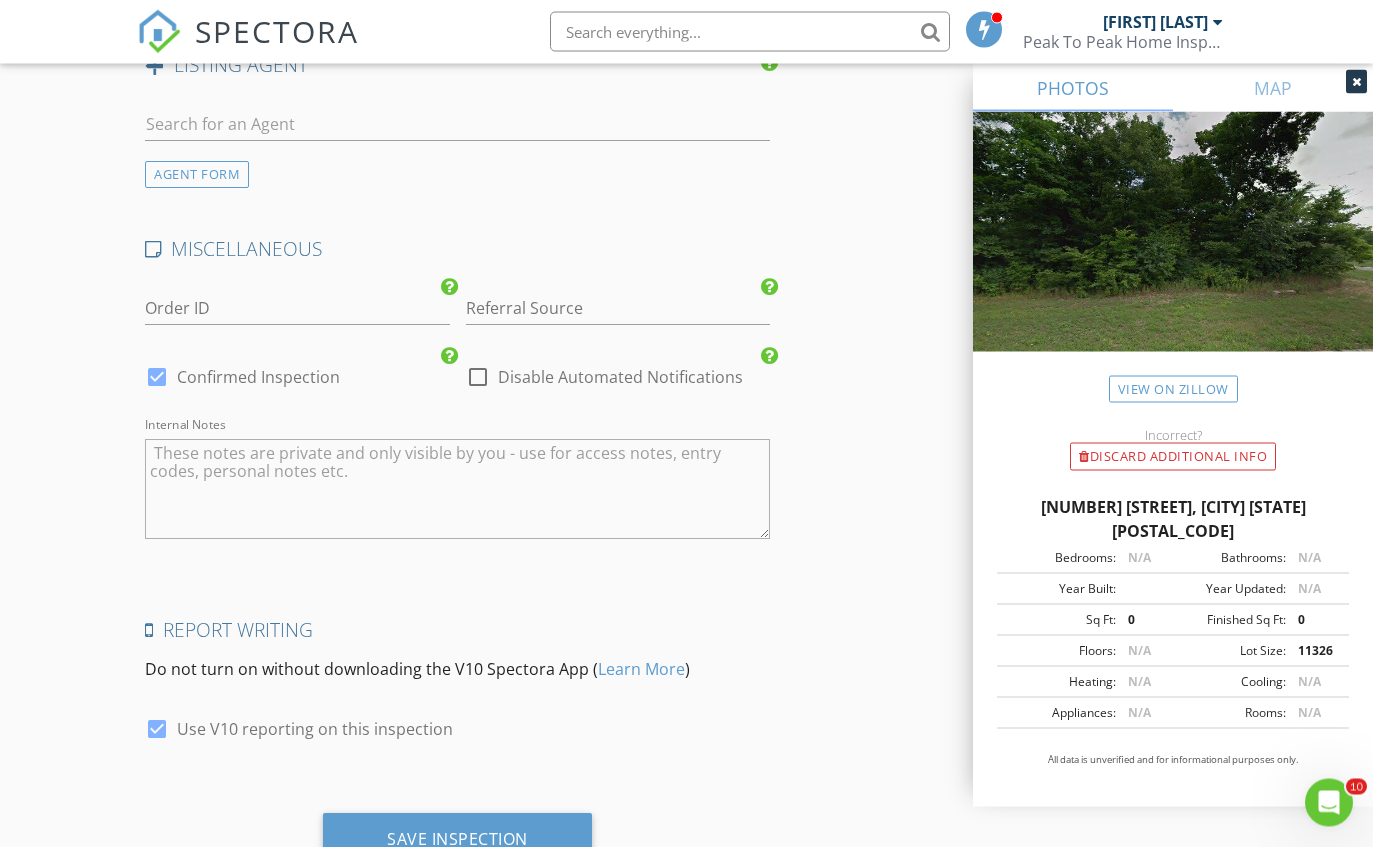 scroll, scrollTop: 3582, scrollLeft: 0, axis: vertical 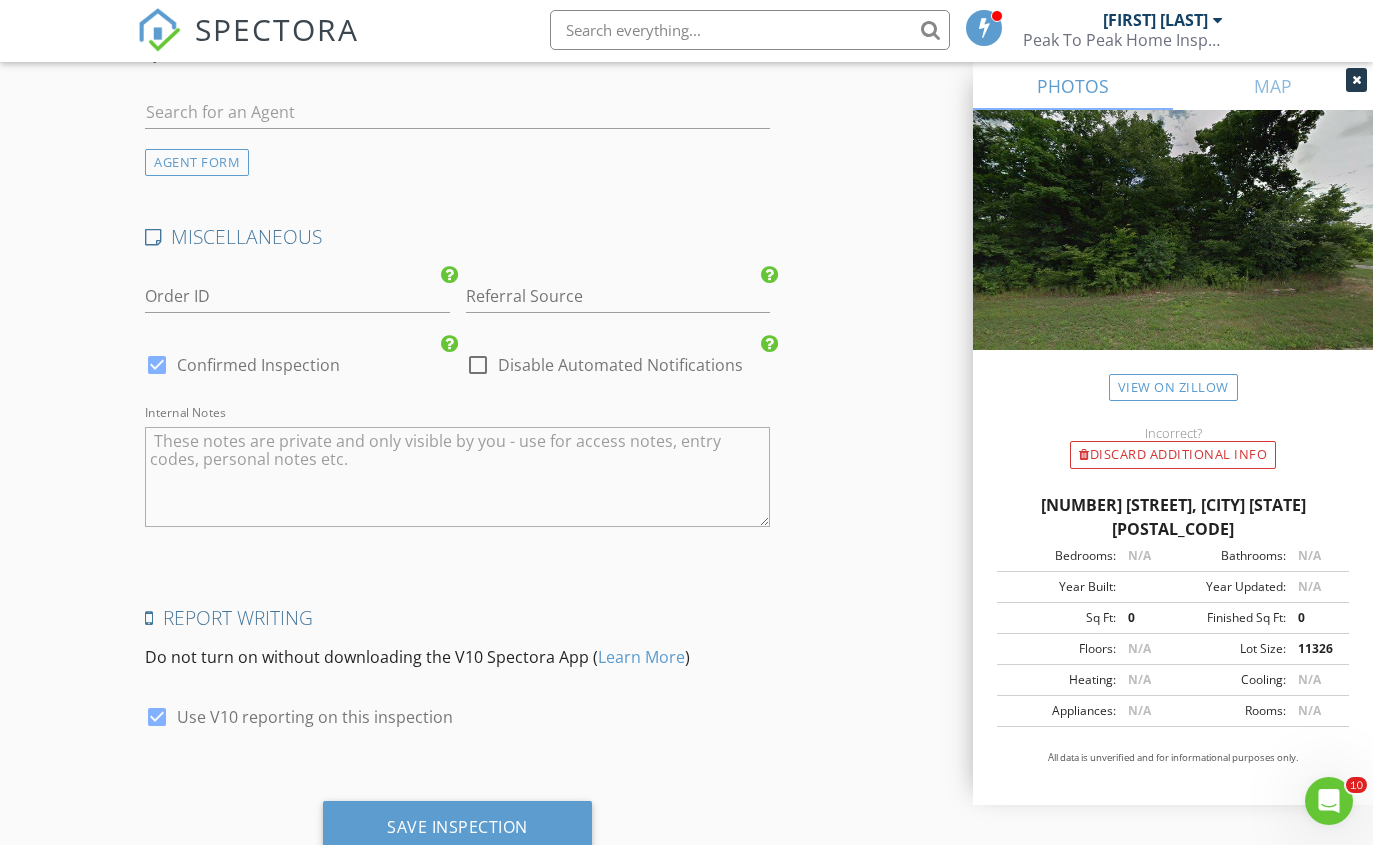 click on "INSPECTOR(S)
check_box   [FIRST] [LAST]   PRIMARY   [FIRST] [LAST] arrow_drop_down   check_box_outline_blank [FIRST] [LAST] specifically requested
Date/Time
[DATE] [TIME]
Location
Address Search       Address [NUMBER] [STREET]   Unit   City [CITY]   State [STATE]   Zip [POSTAL_CODE]   County [COUNTY]     Square Feet [NUMBER]   Year Built [YEAR]   Foundation Basement arrow_drop_down     [FIRST] [LAST]     [NUMBER] miles     ([TIME])
client
check_box Enable Client CC email for this inspection   Client Search     check_box_outline_blank Client is a Company/Organization     First Name [FIRST]   Last Name [LAST]   Email [EMAIL]   CC Email   Phone [PHONE]           Notes   Private Notes
ADDITIONAL client
SERVICES
check_box   Residential Home Inspection (Buyers)   check_box_outline_blank" at bounding box center [686, -1239] 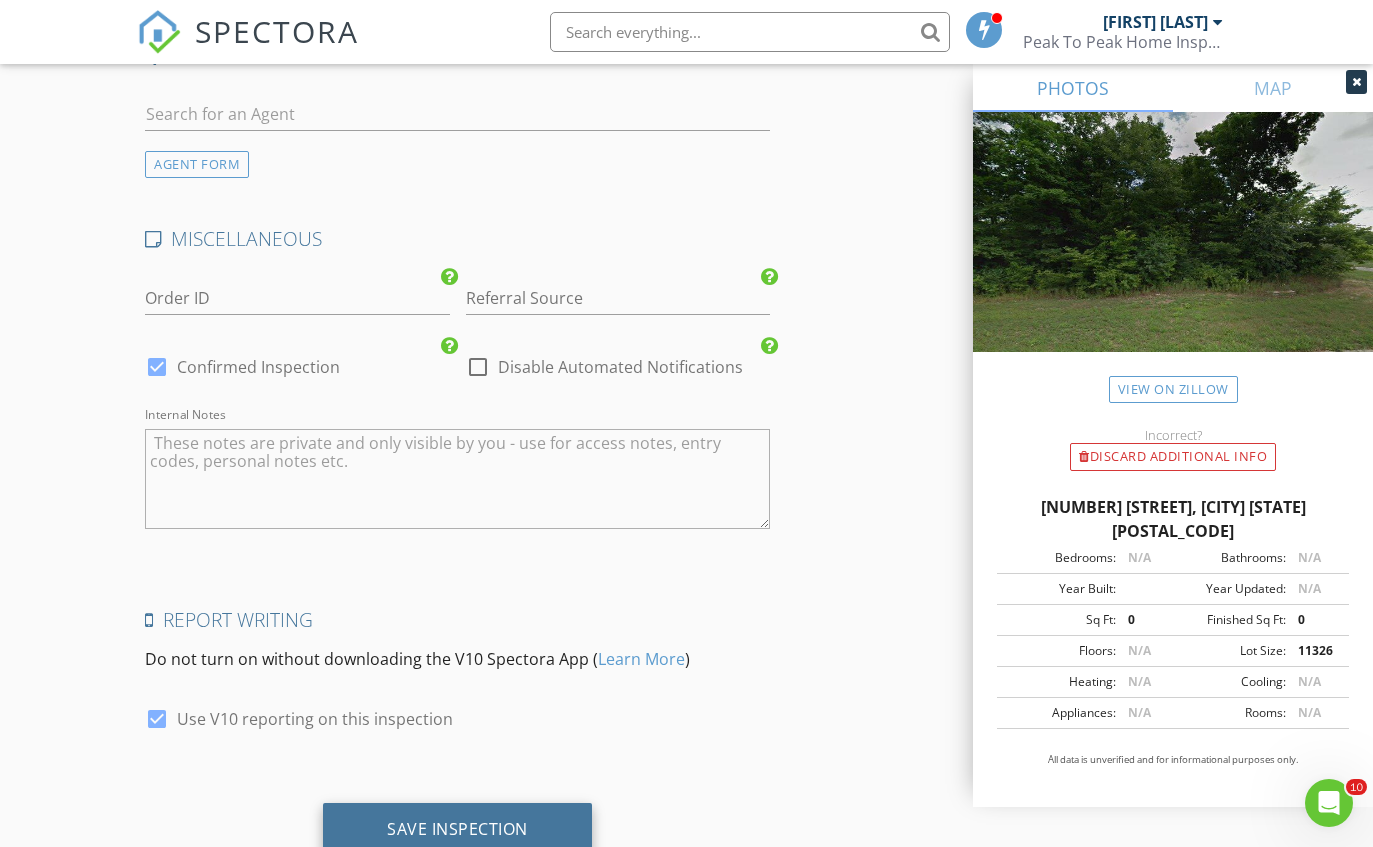 click on "Save Inspection" at bounding box center (457, 830) 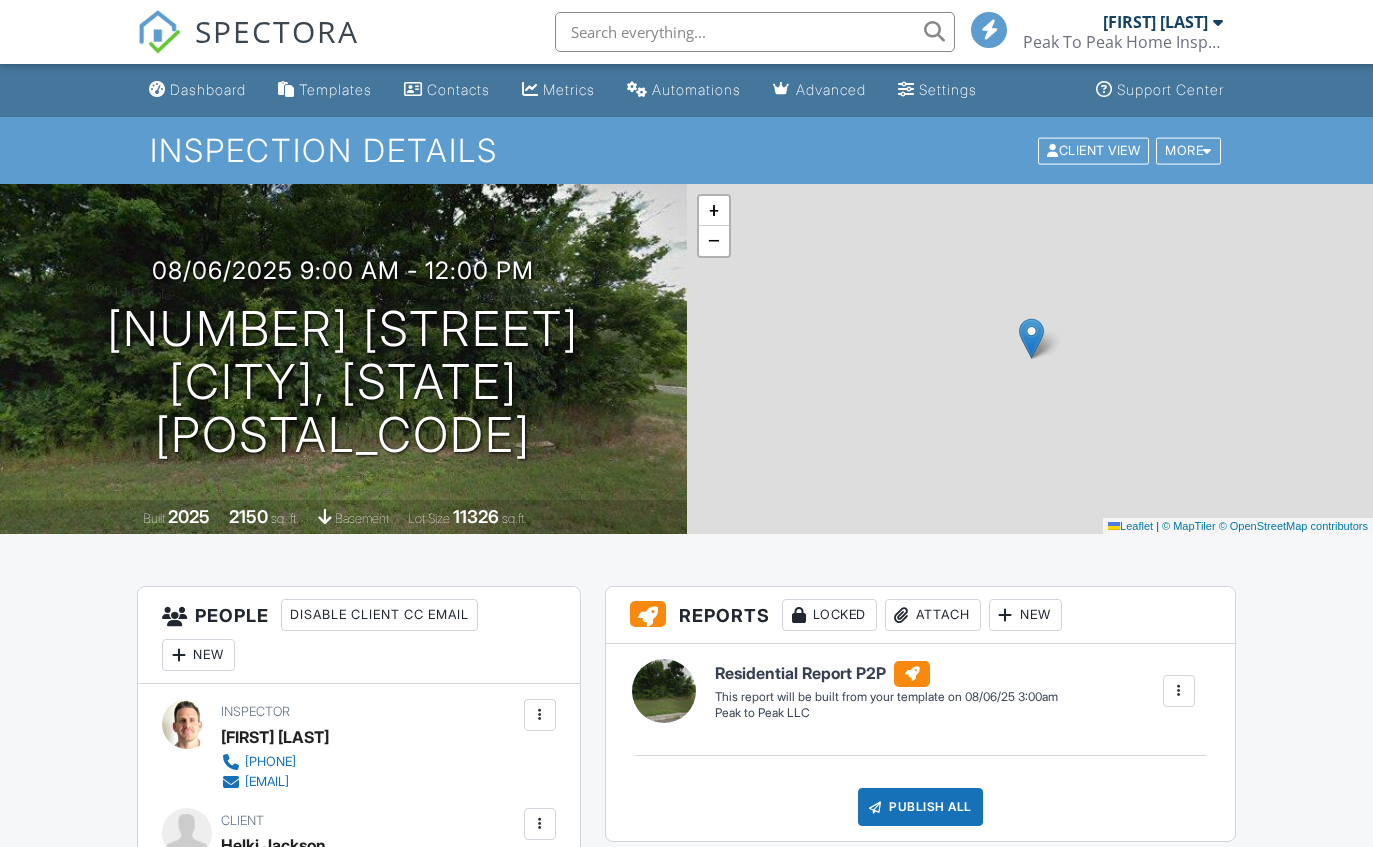 scroll, scrollTop: 0, scrollLeft: 0, axis: both 